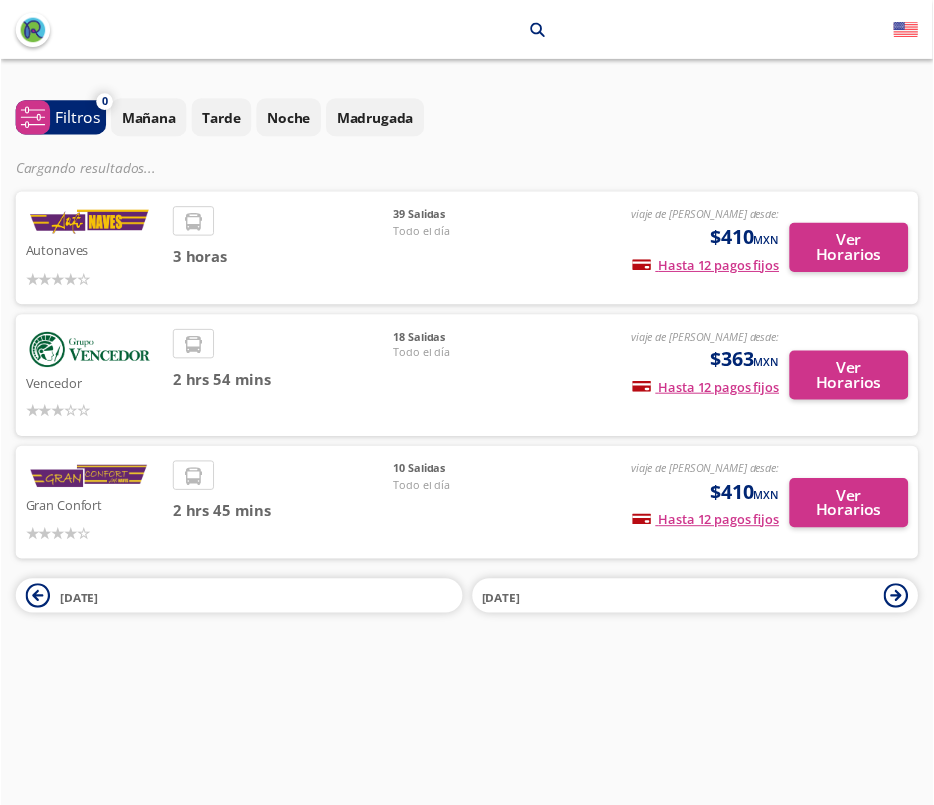 scroll, scrollTop: 0, scrollLeft: 0, axis: both 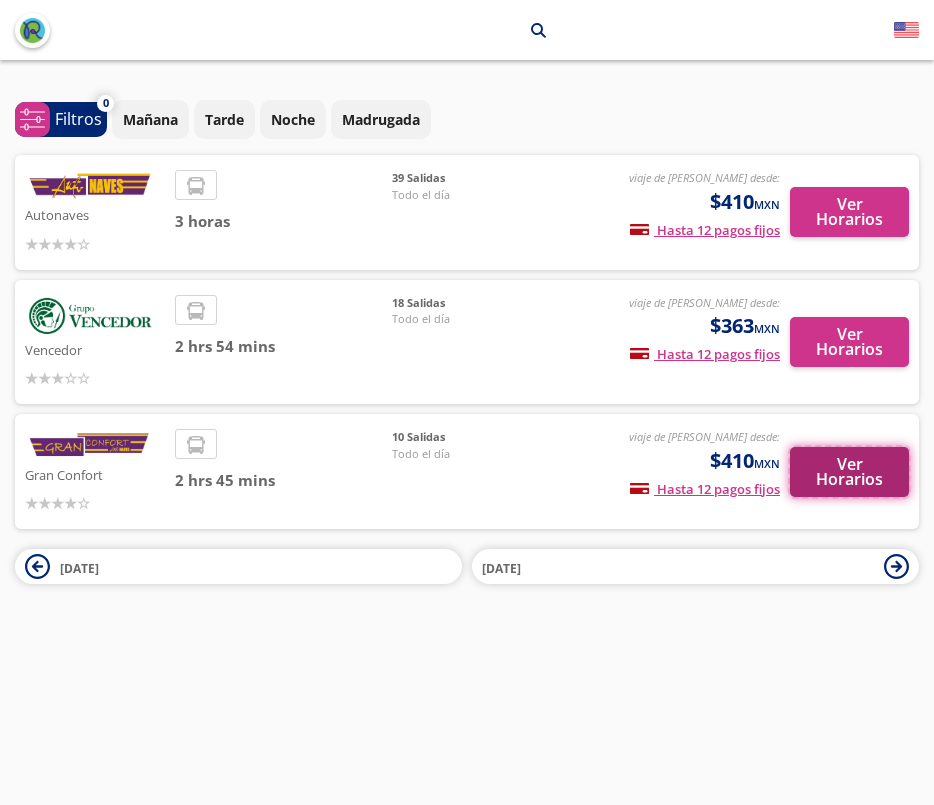 click on "Ver Horarios" at bounding box center (849, 472) 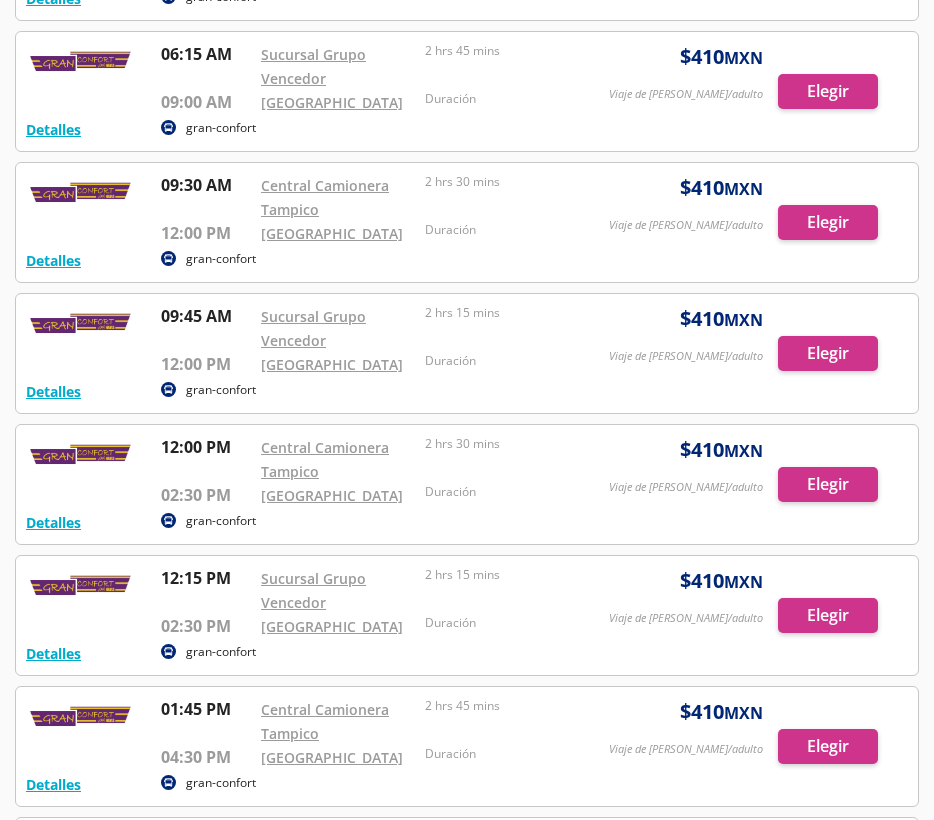 scroll, scrollTop: 500, scrollLeft: 0, axis: vertical 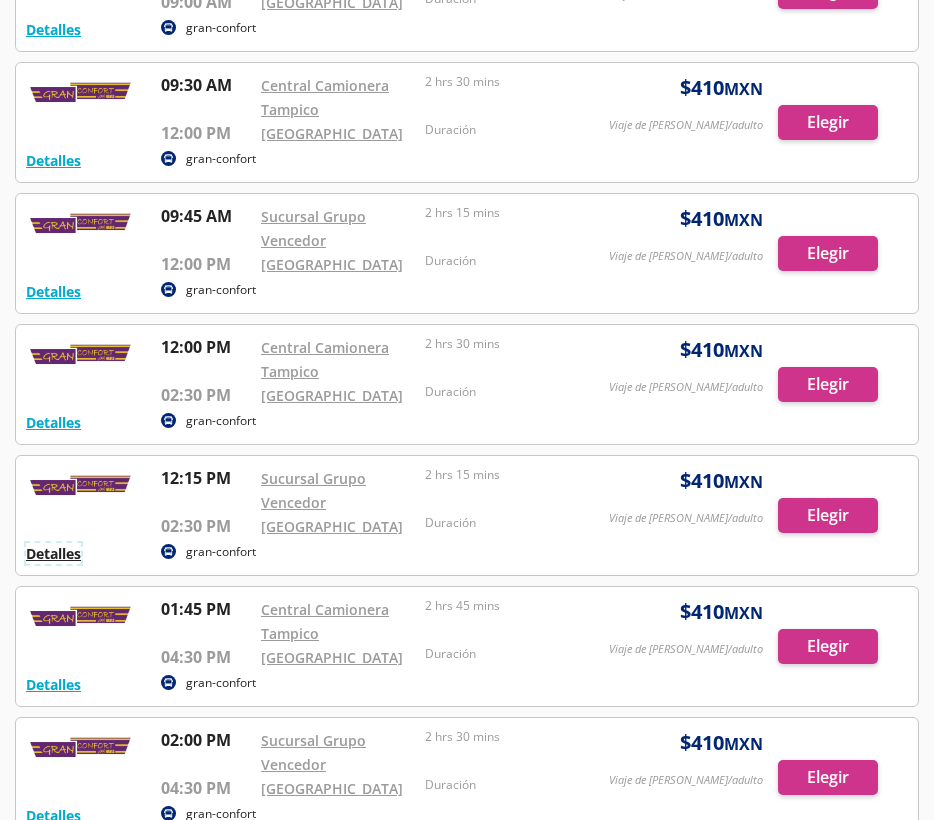 click on "Detalles" at bounding box center (53, 553) 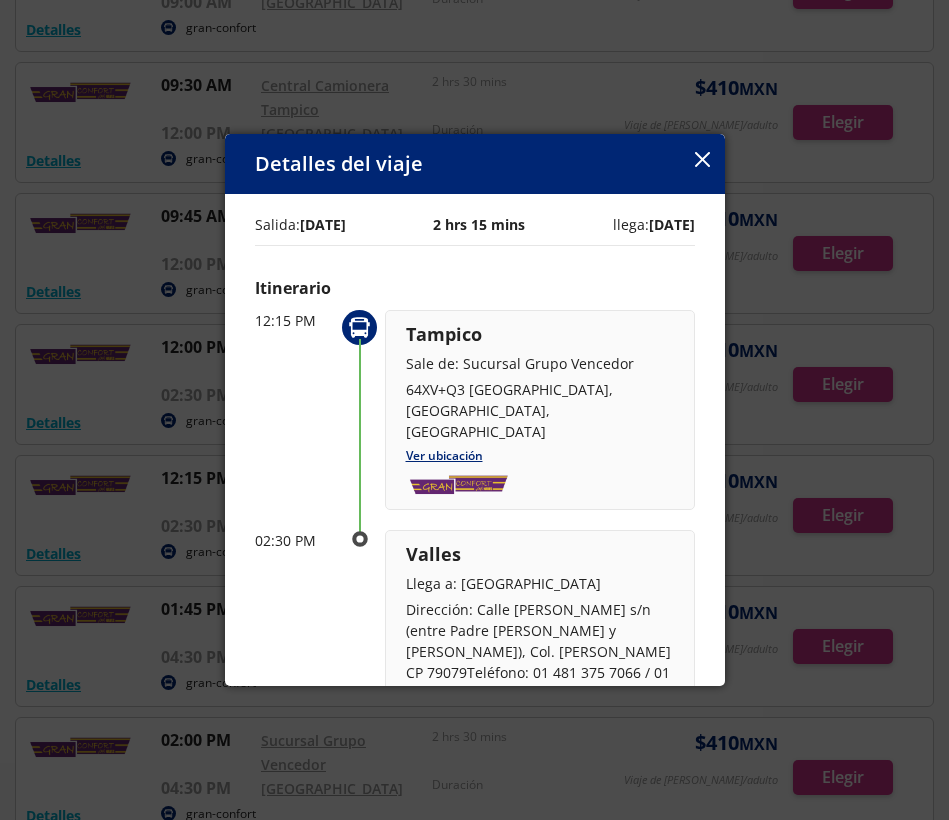 click 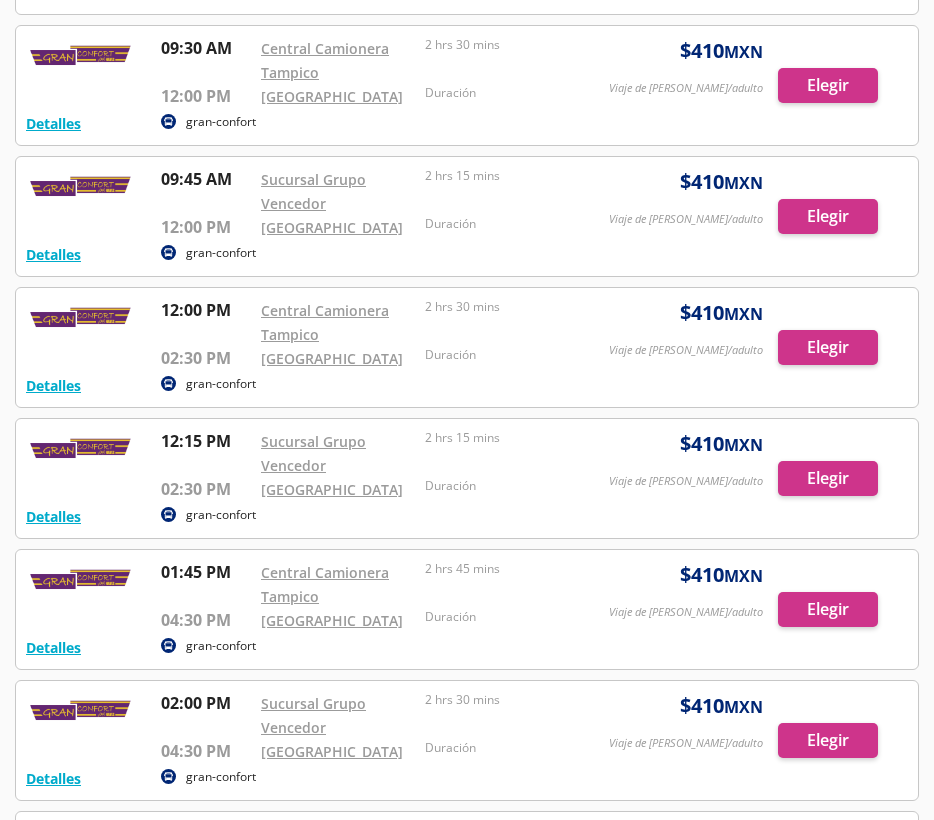 scroll, scrollTop: 500, scrollLeft: 0, axis: vertical 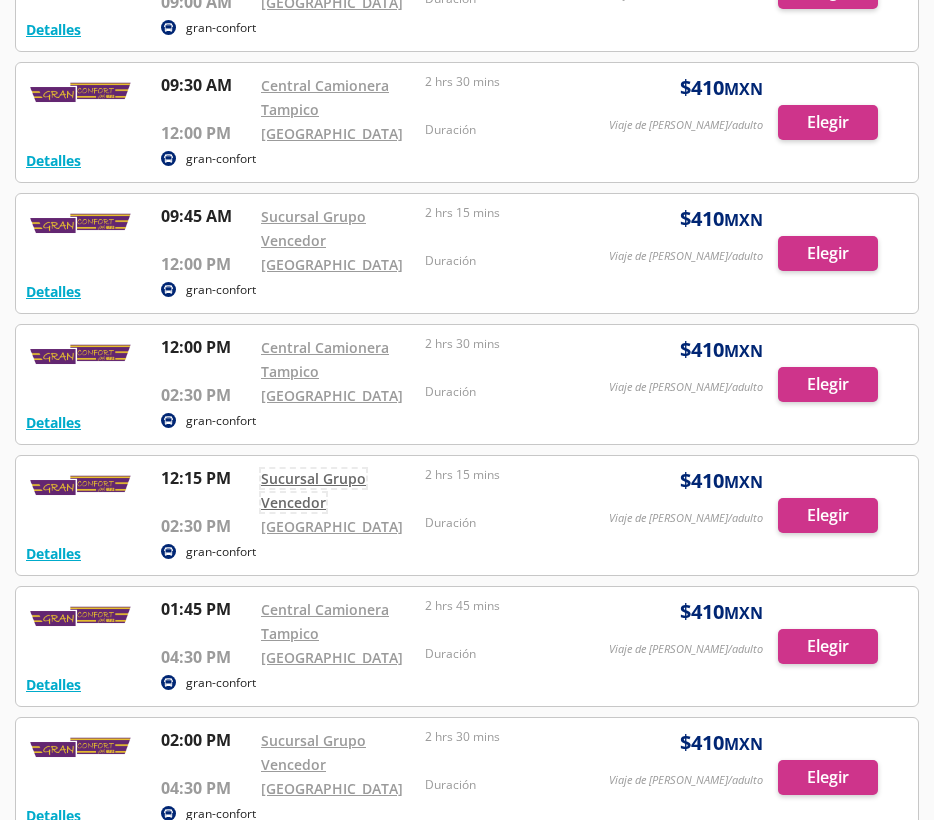 click on "Sucursal Grupo Vencedor" at bounding box center [313, 490] 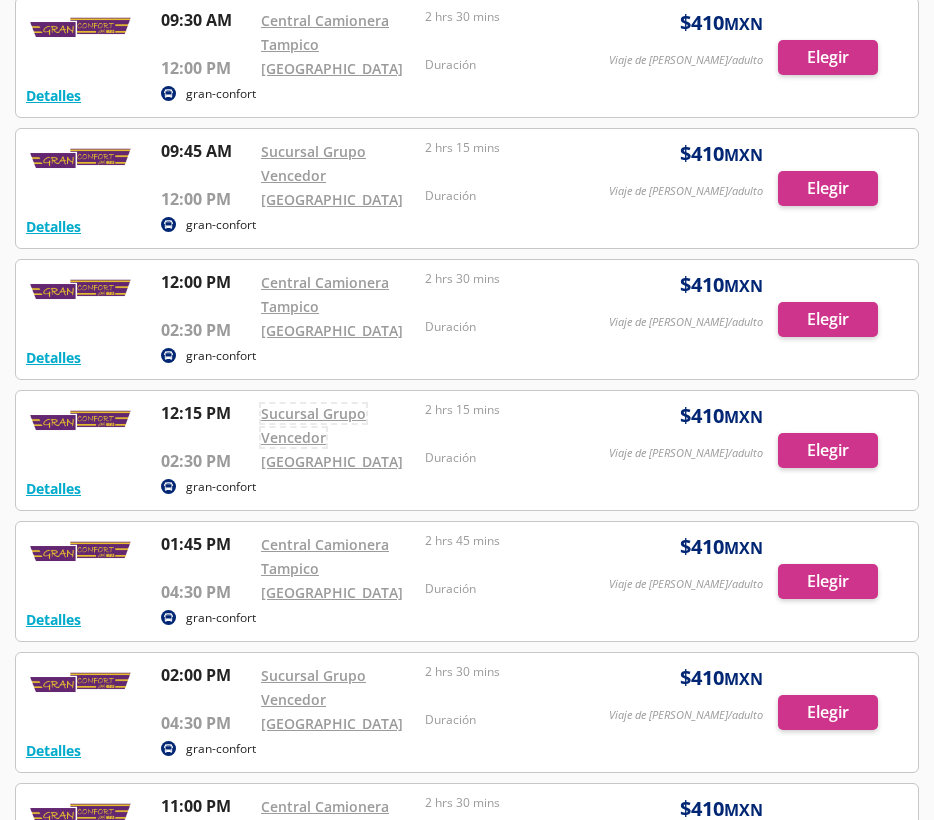 scroll, scrollTop: 600, scrollLeft: 0, axis: vertical 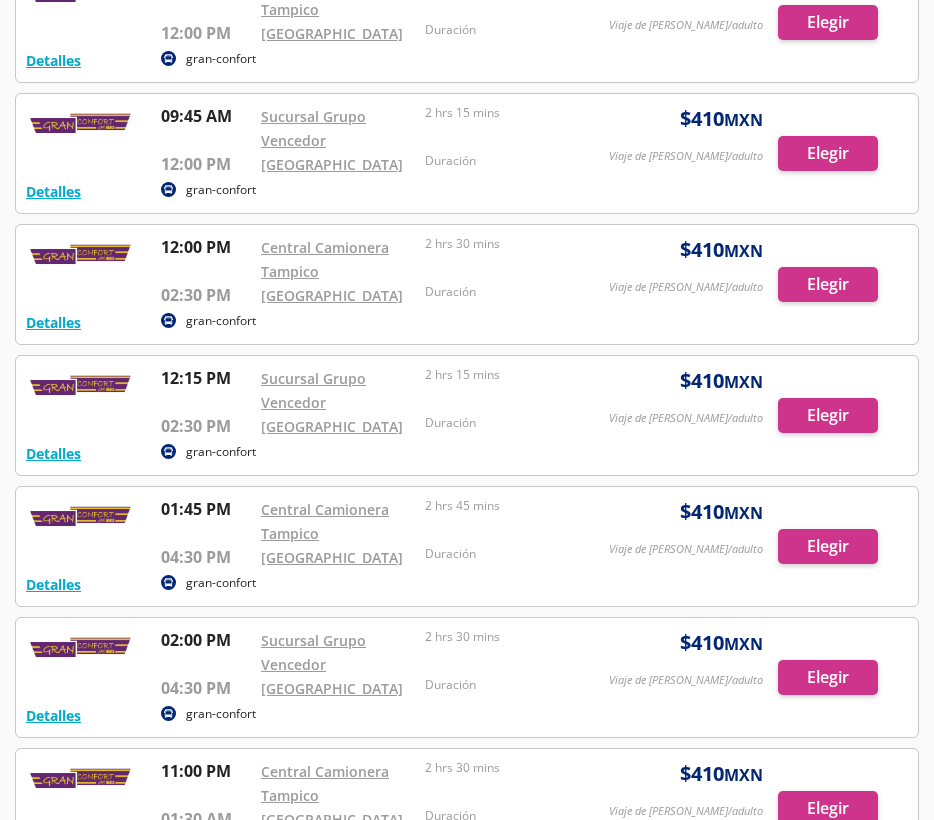 click at bounding box center (467, 415) 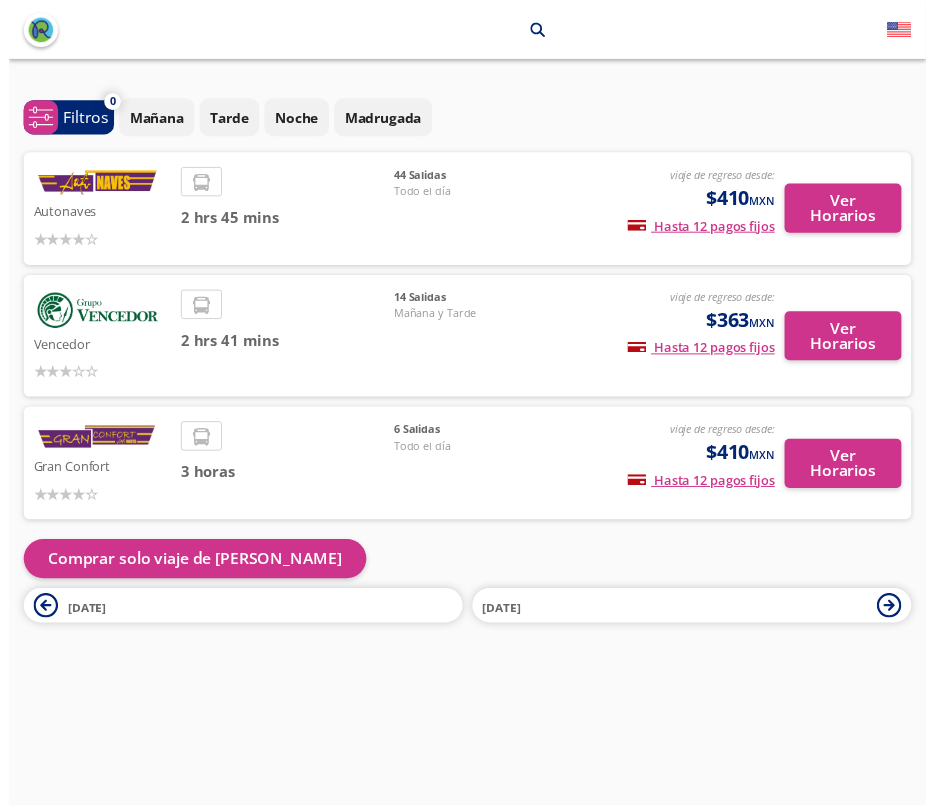 scroll, scrollTop: 15, scrollLeft: 0, axis: vertical 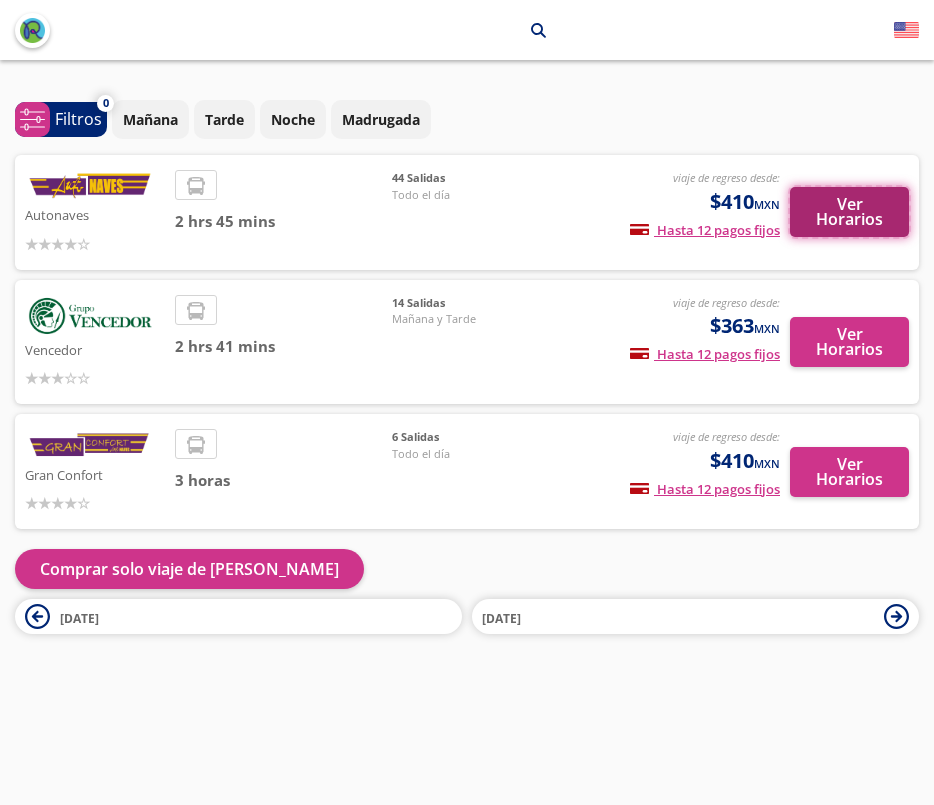 click on "Ver Horarios" at bounding box center (849, 212) 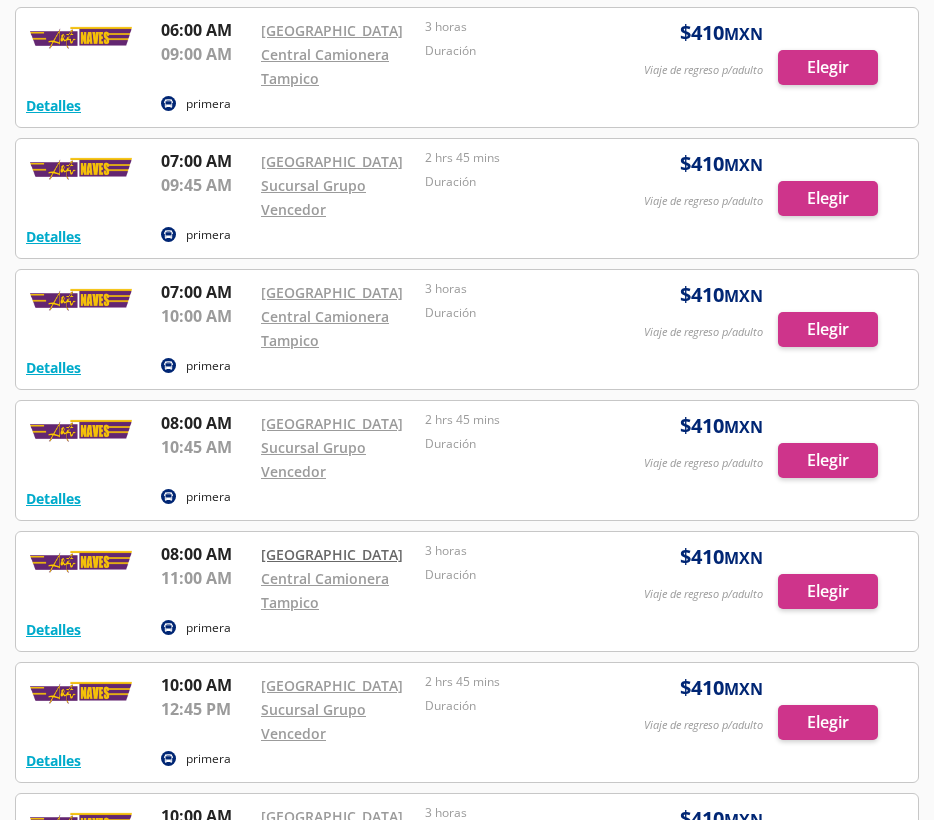 scroll, scrollTop: 800, scrollLeft: 0, axis: vertical 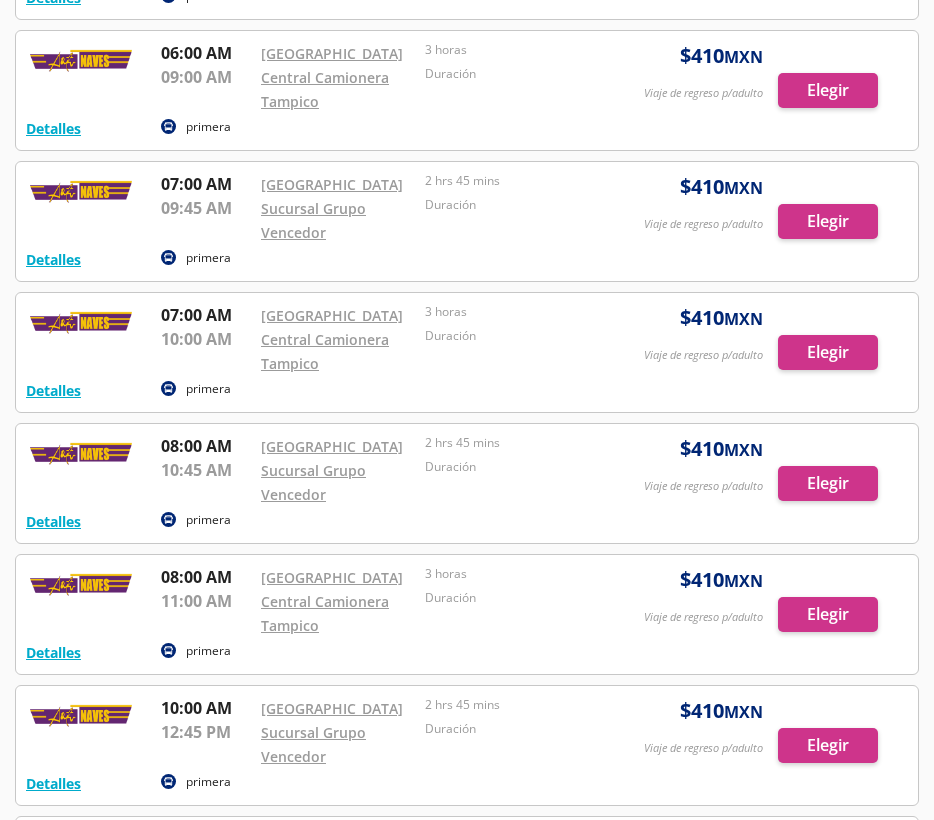 click at bounding box center (467, 483) 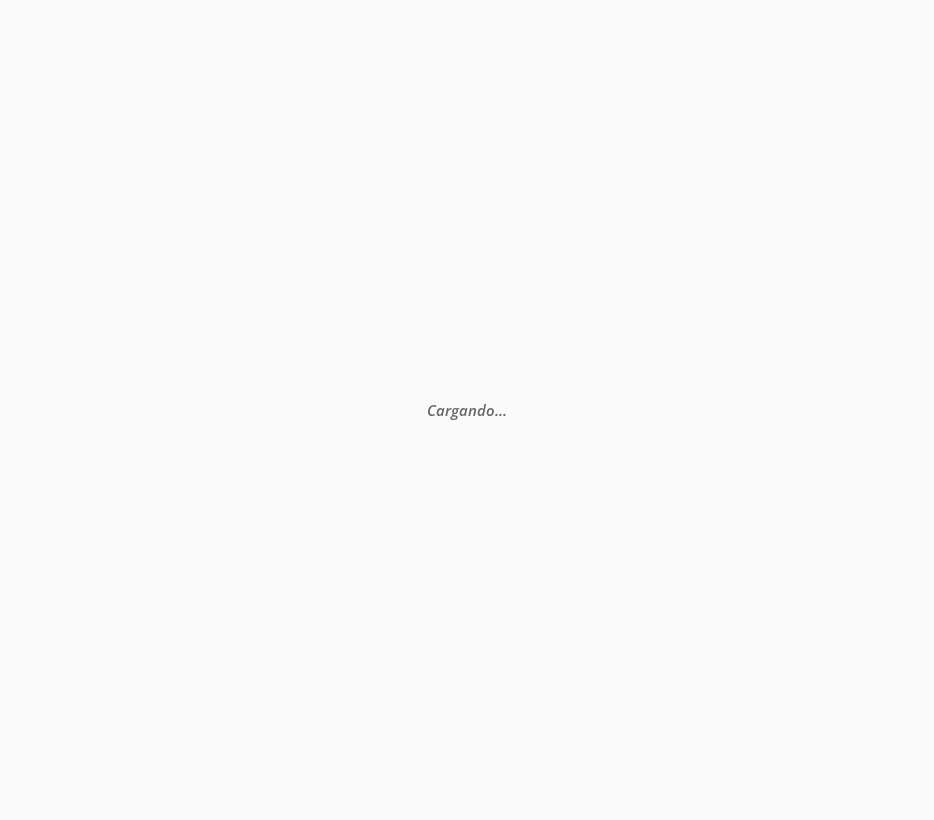 scroll, scrollTop: 0, scrollLeft: 0, axis: both 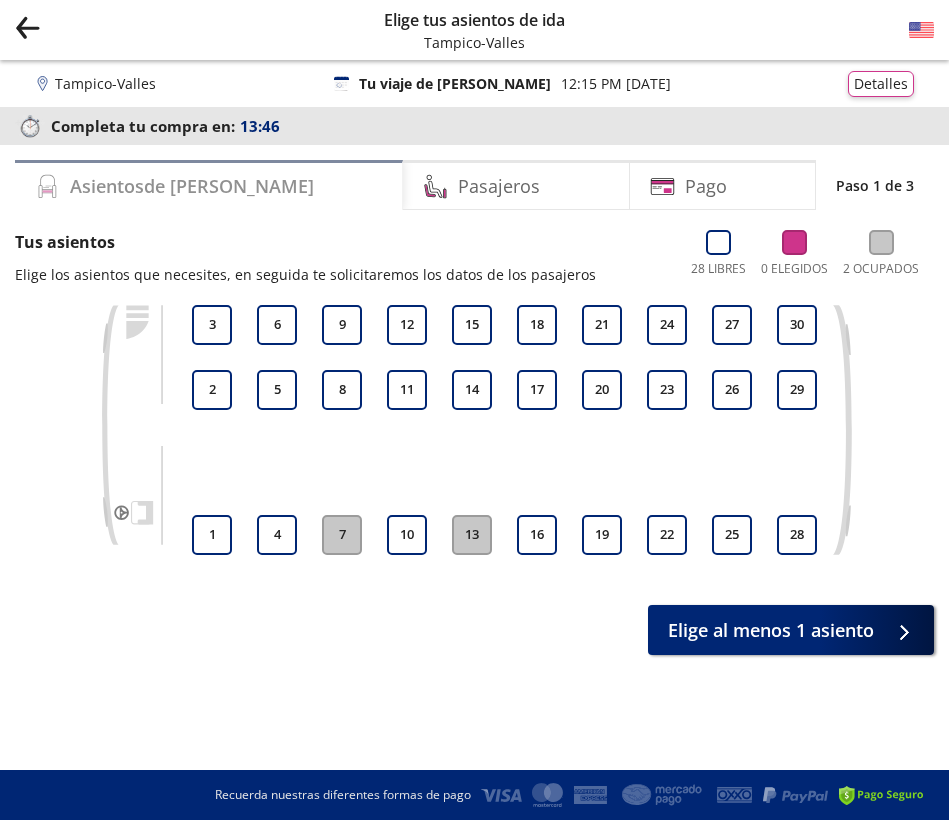 click on "Asientos  de [PERSON_NAME]" at bounding box center [192, 186] 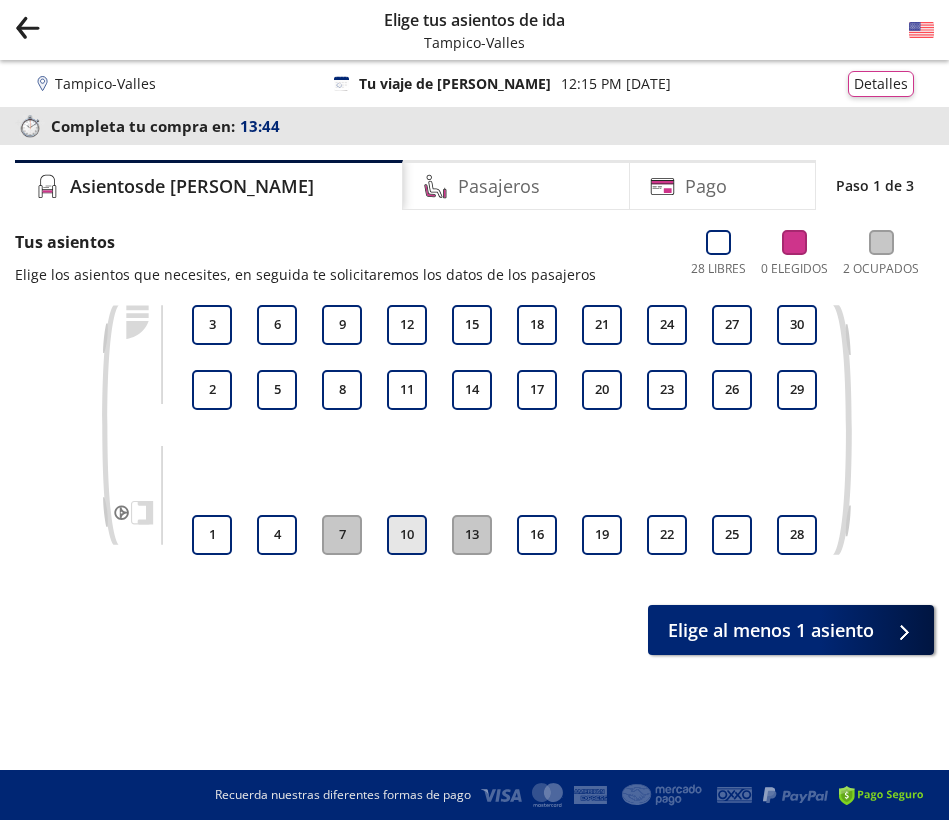 drag, startPoint x: 412, startPoint y: 537, endPoint x: 413, endPoint y: 526, distance: 11.045361 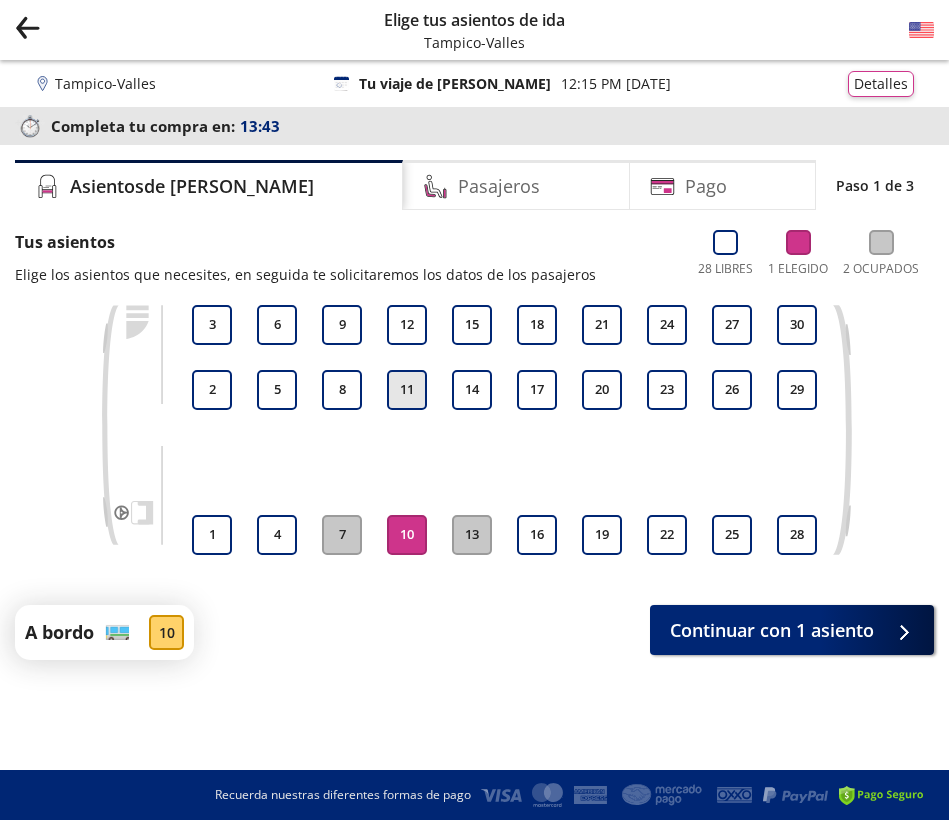 click on "11" at bounding box center [407, 390] 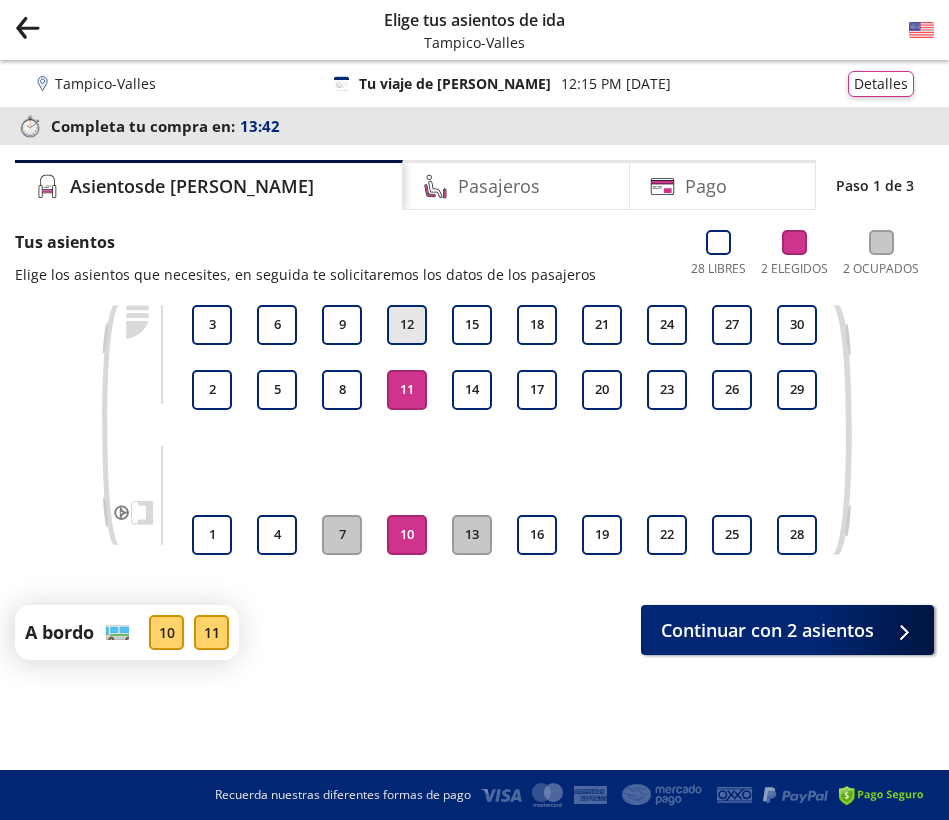 click on "12" at bounding box center [407, 325] 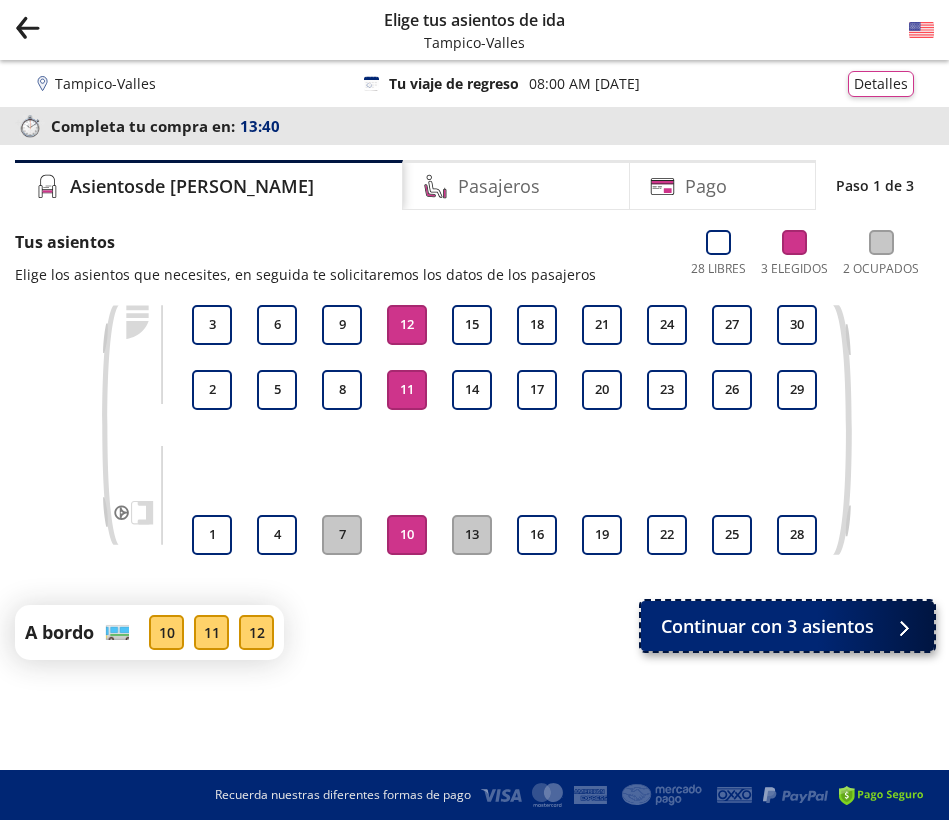click on "Continuar con 3 asientos" at bounding box center [767, 626] 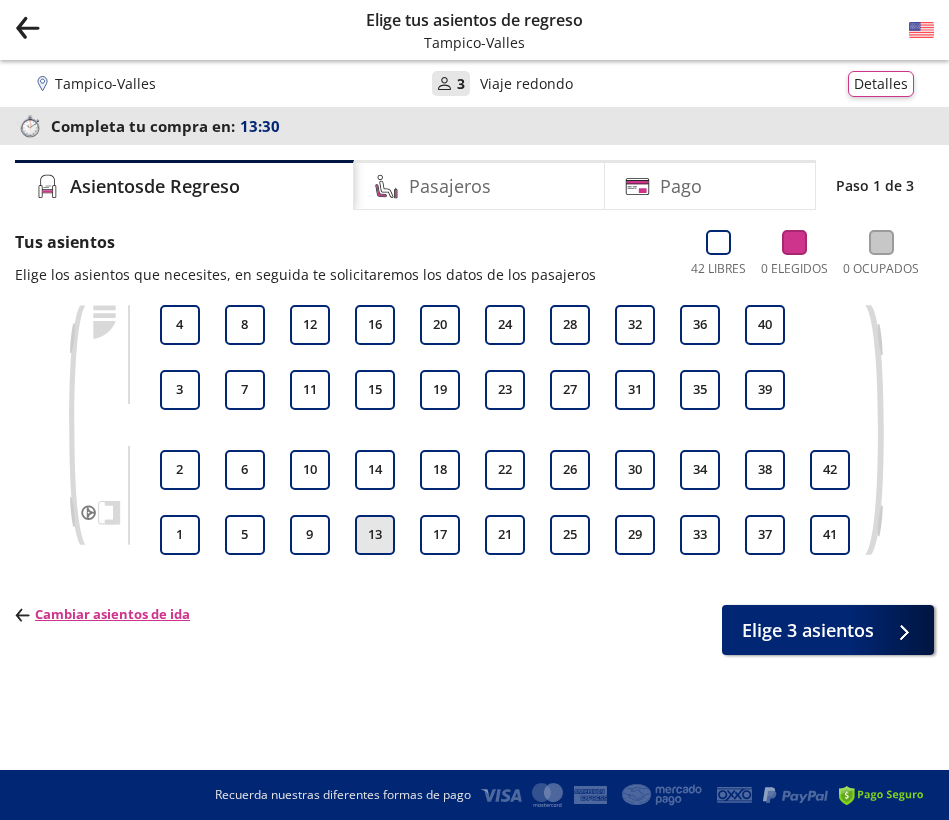 click on "13" at bounding box center [375, 535] 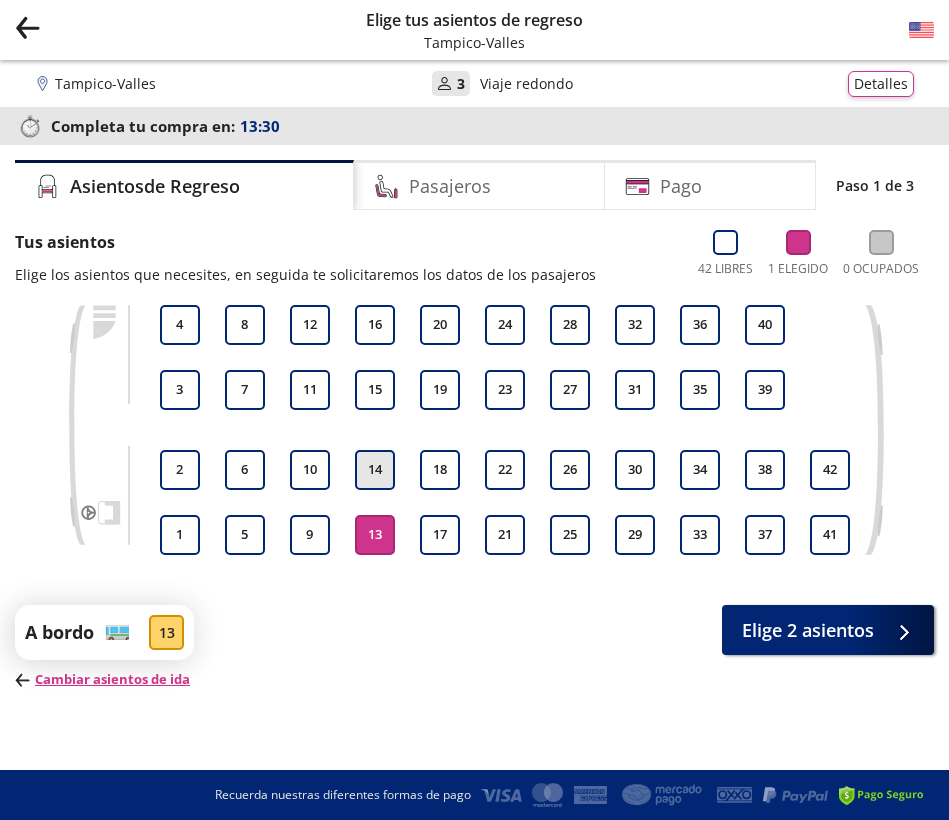 click on "14" at bounding box center (375, 470) 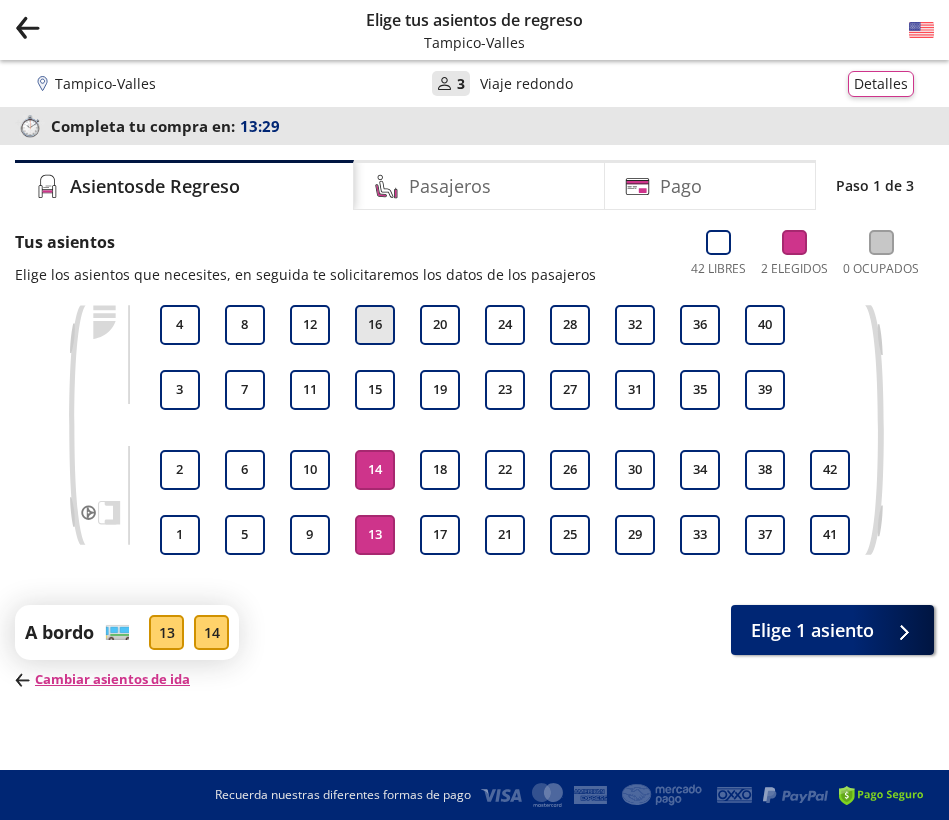 click on "16" at bounding box center [375, 325] 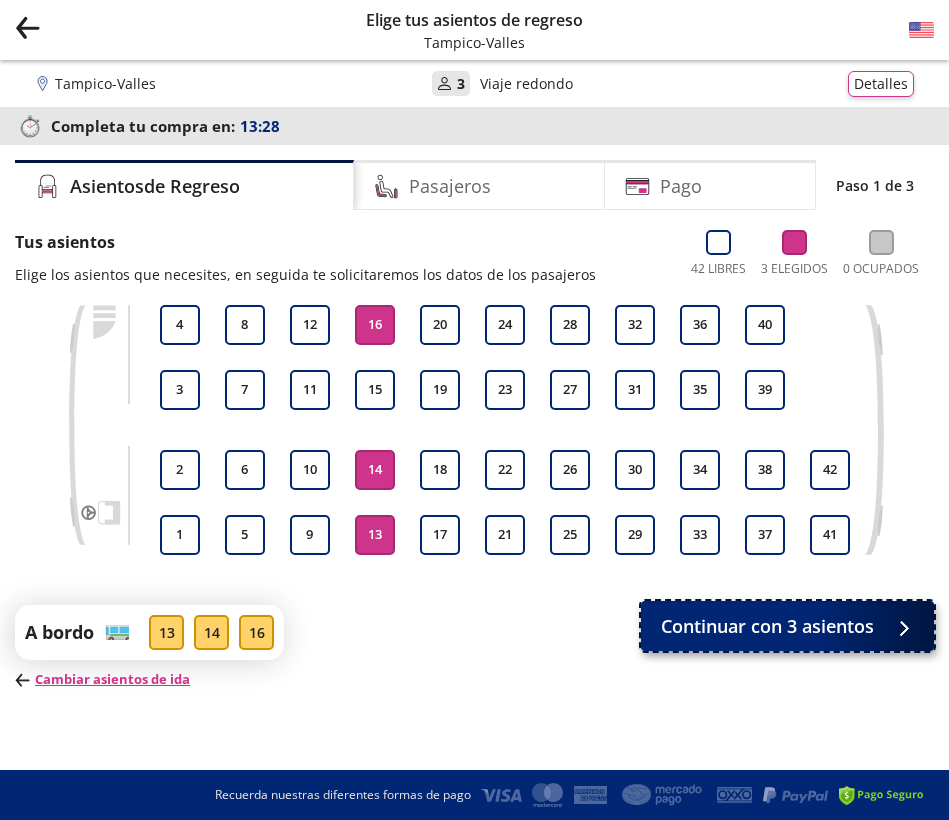 click on "Continuar con 3 asientos" at bounding box center [767, 626] 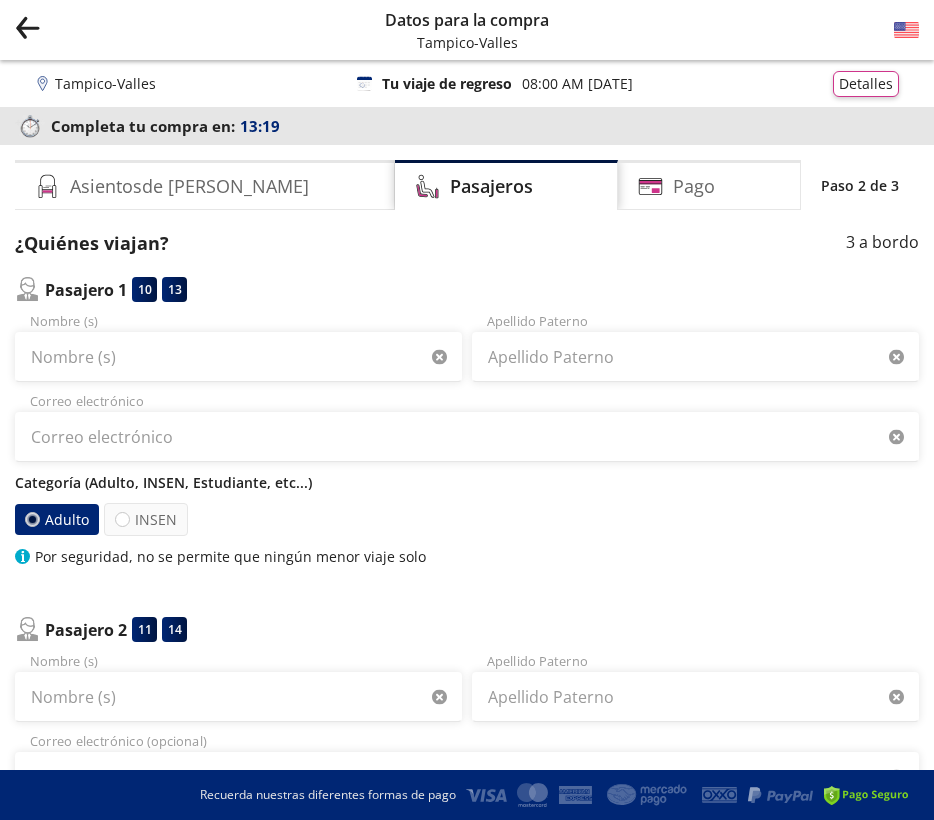 click on "Adulto INSEN" at bounding box center [467, 519] 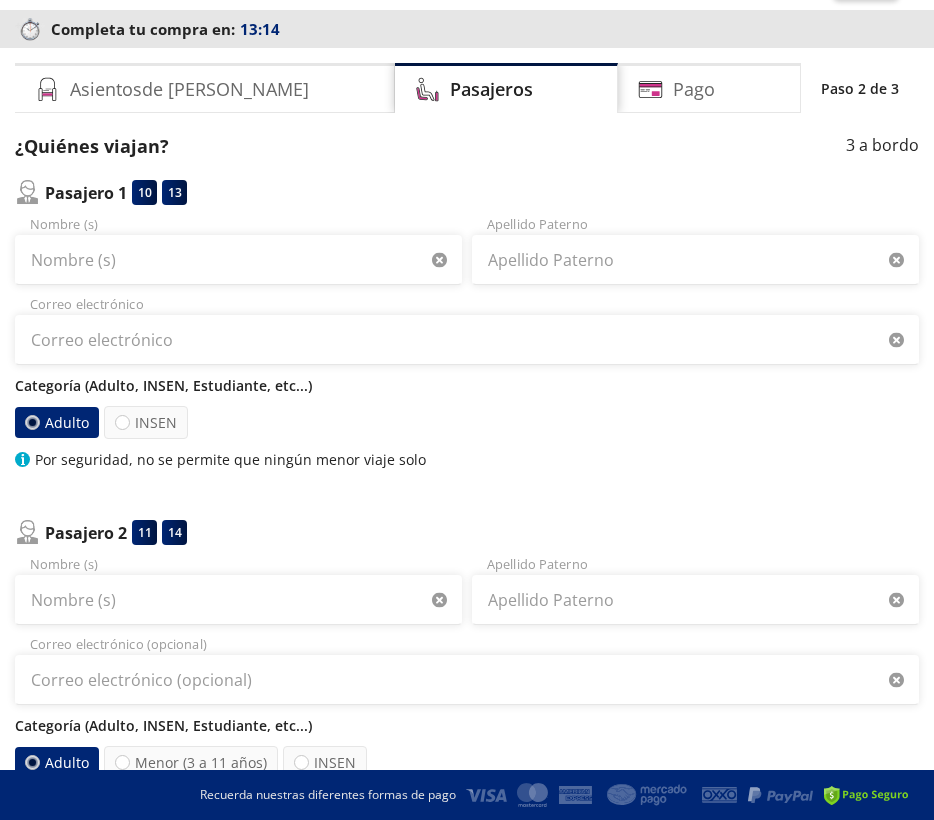 scroll, scrollTop: 0, scrollLeft: 0, axis: both 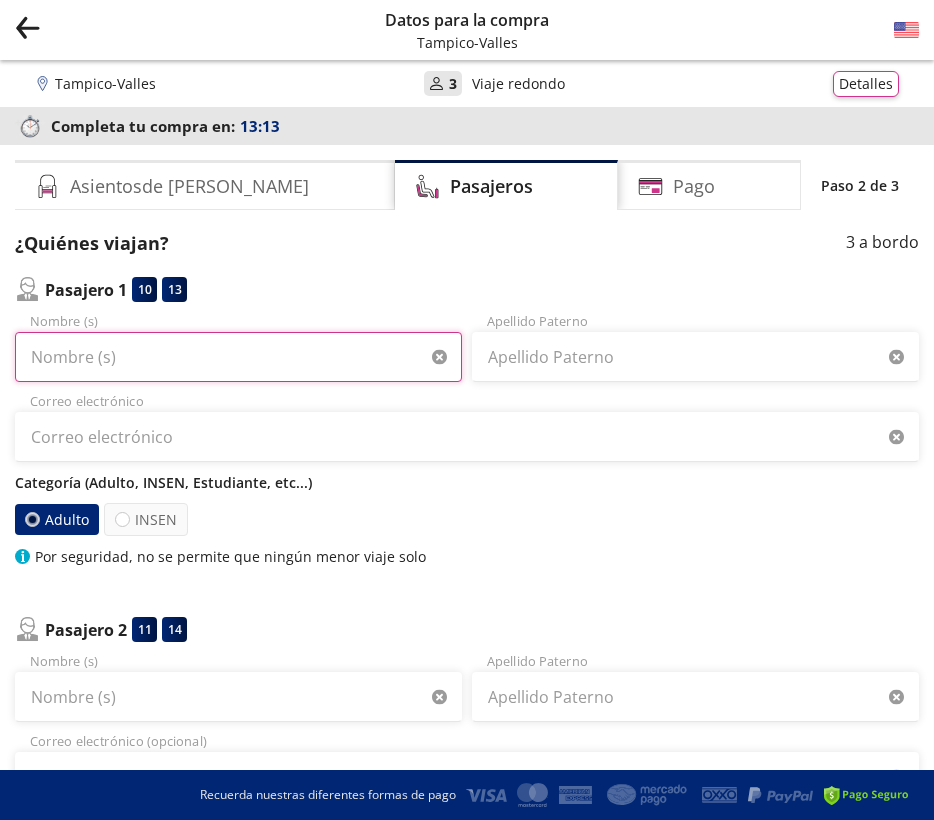 click on "Nombre (s)" at bounding box center [238, 357] 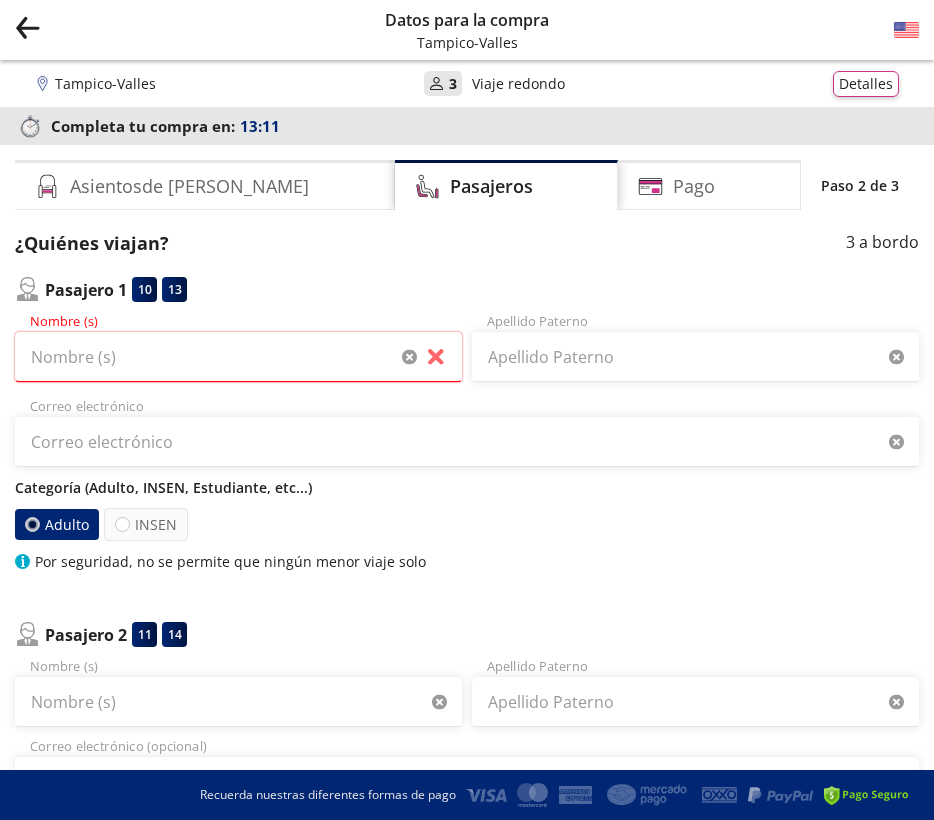 click on "Adulto INSEN" at bounding box center (467, 524) 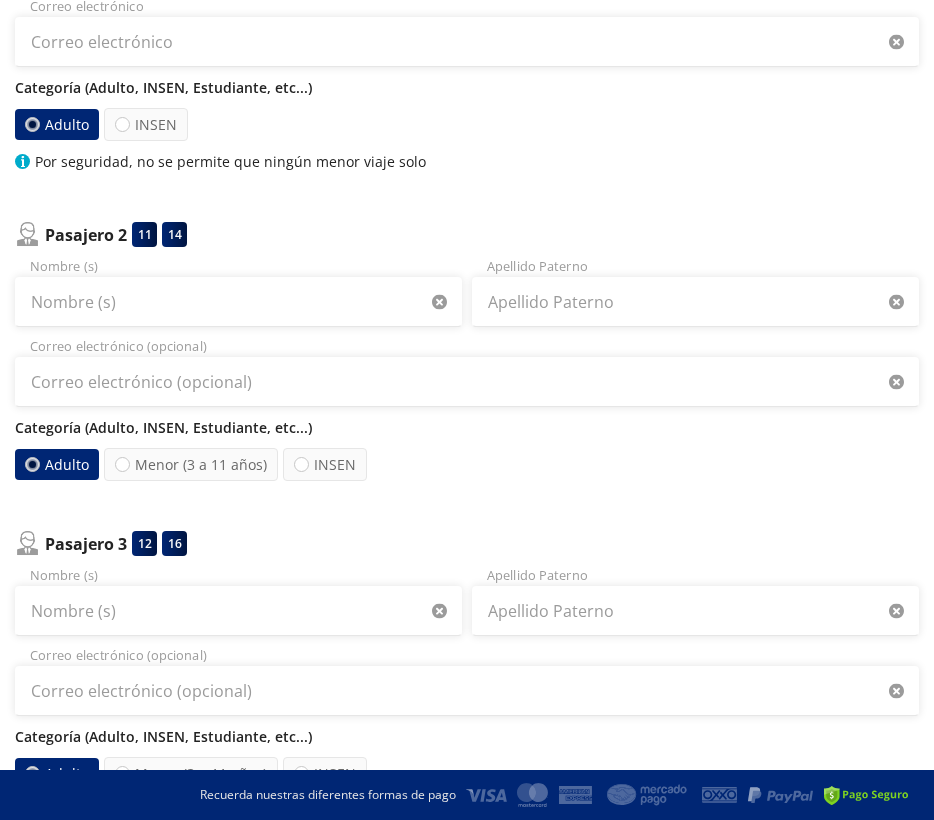 scroll, scrollTop: 0, scrollLeft: 0, axis: both 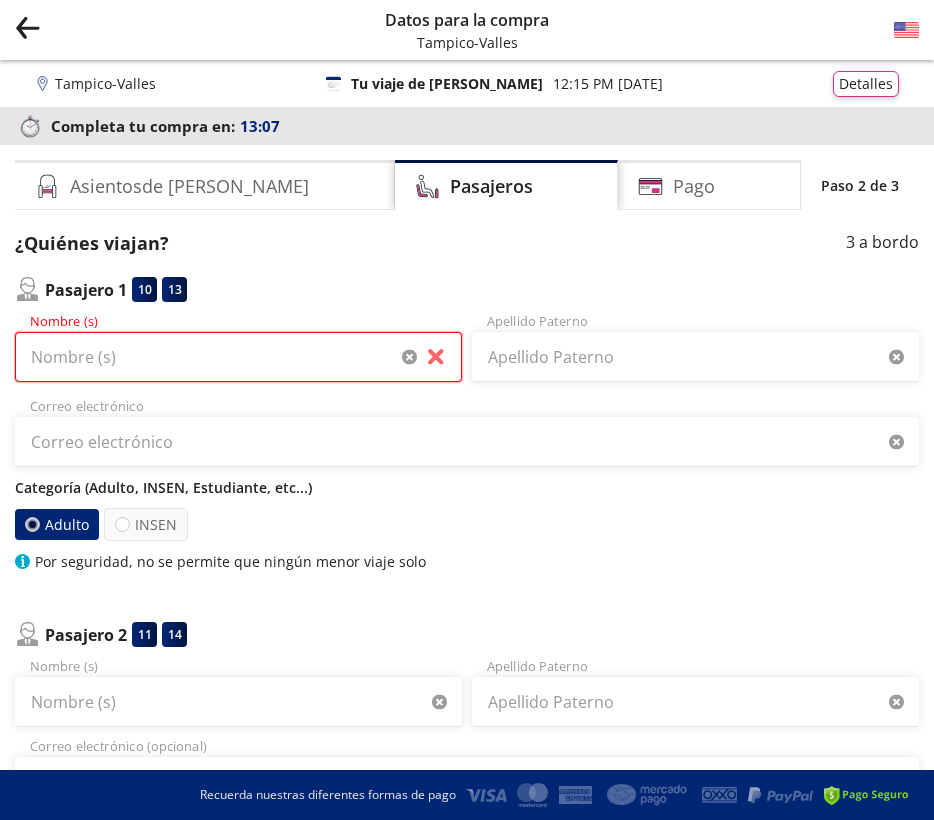 click on "Nombre (s)" at bounding box center (238, 357) 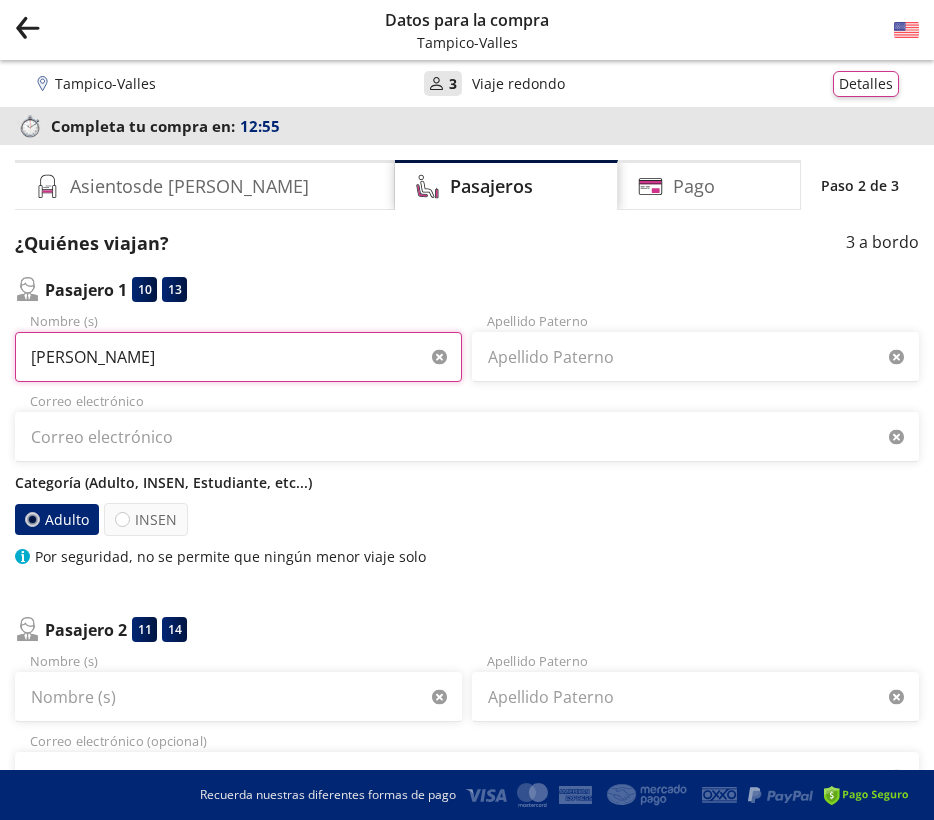 type on "[PERSON_NAME]" 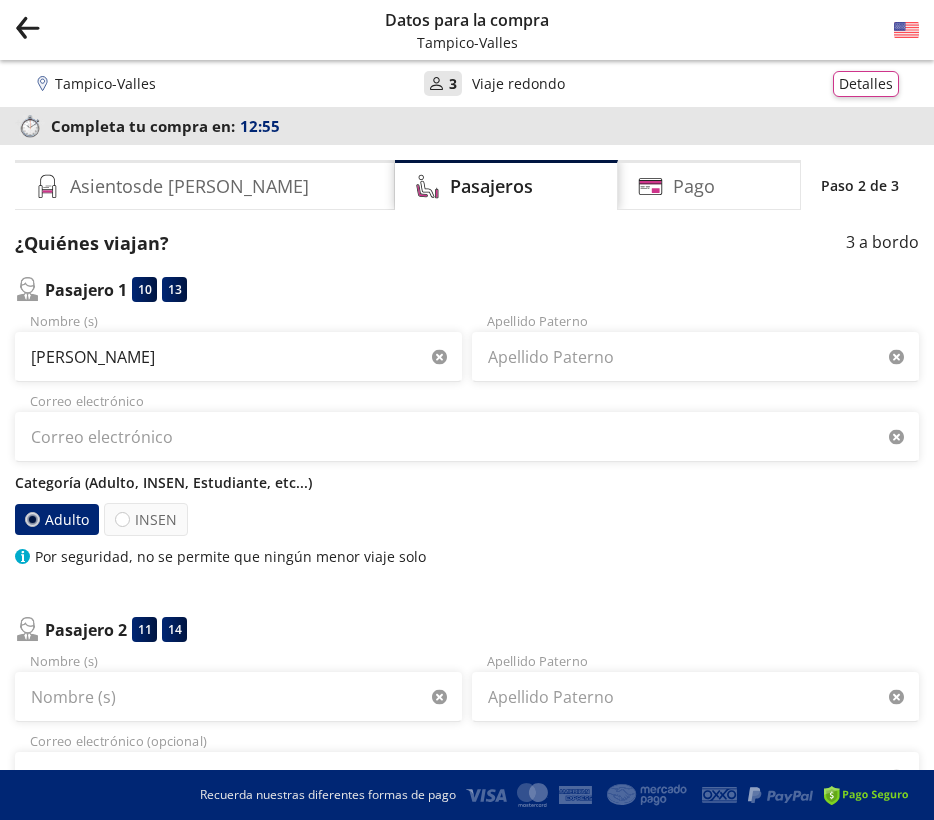 type 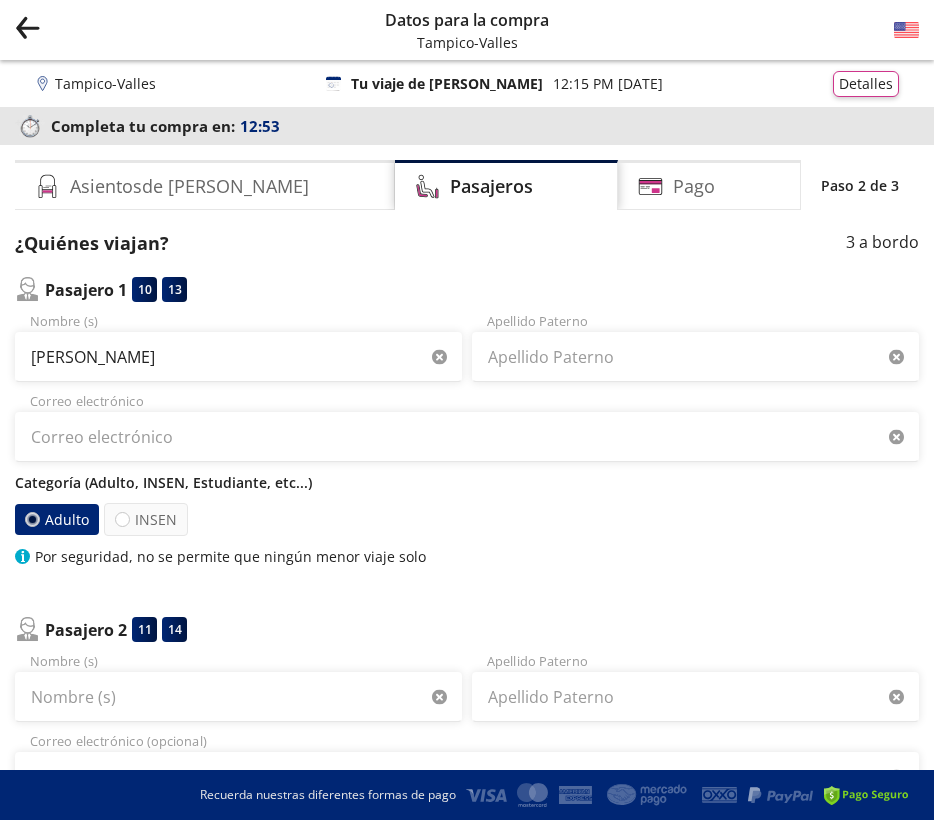 click on "Apellido Paterno" at bounding box center [695, 347] 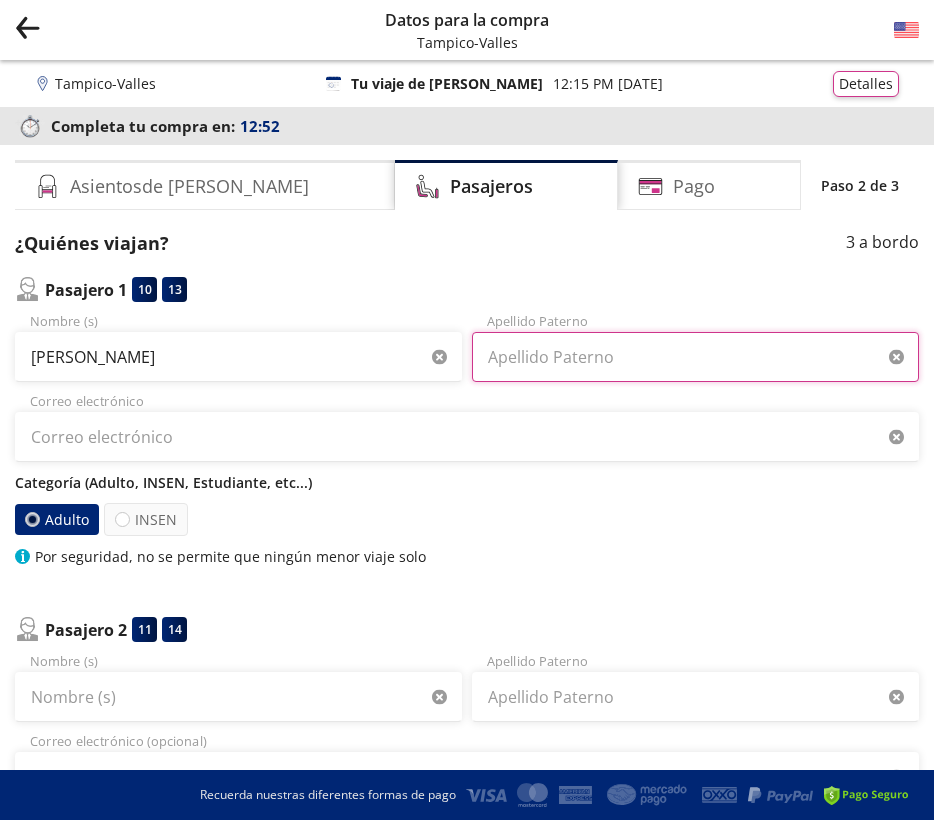 click on "Apellido Paterno" at bounding box center (695, 357) 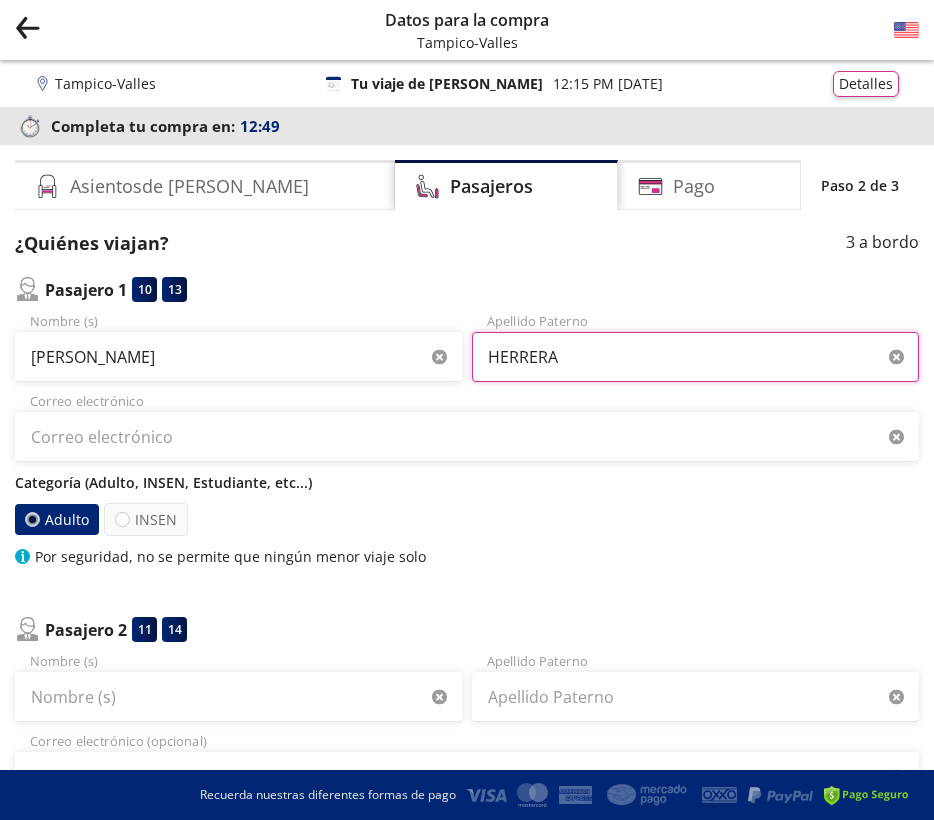 type on "HERRERA" 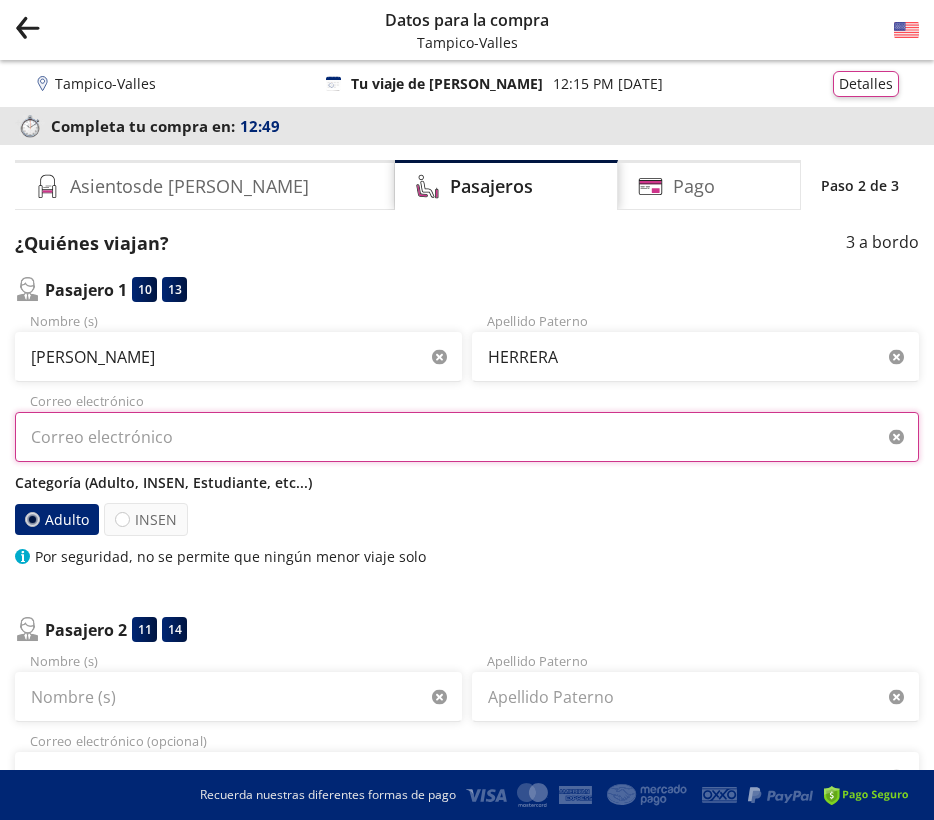 click on "Correo electrónico" at bounding box center (467, 437) 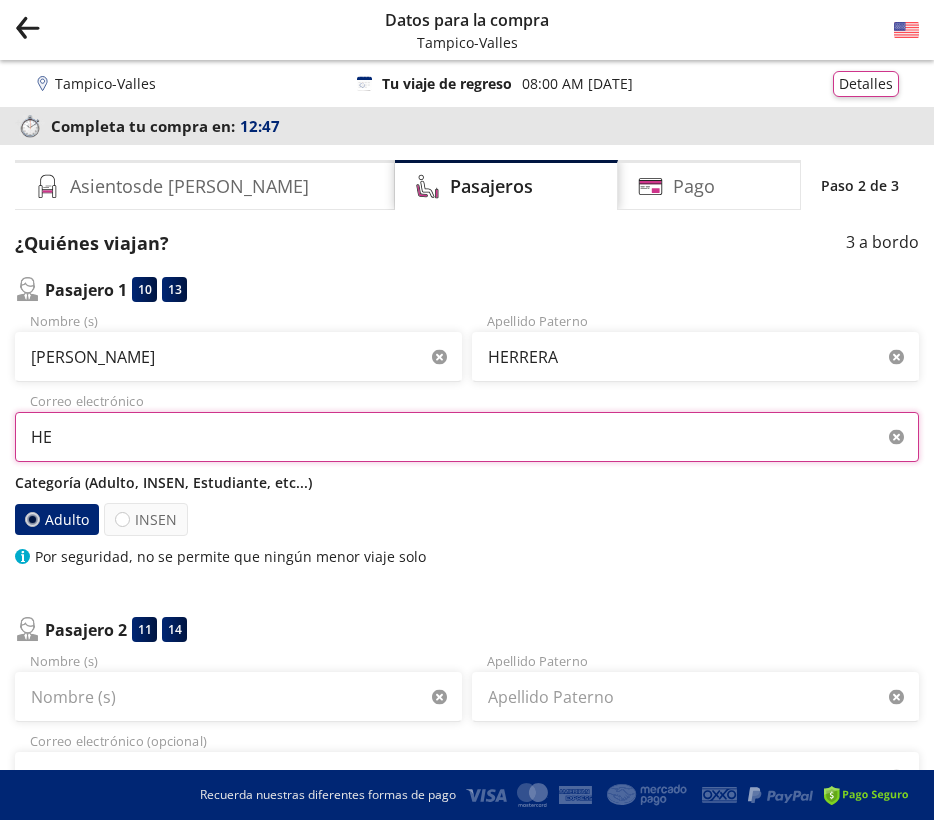 type on "H" 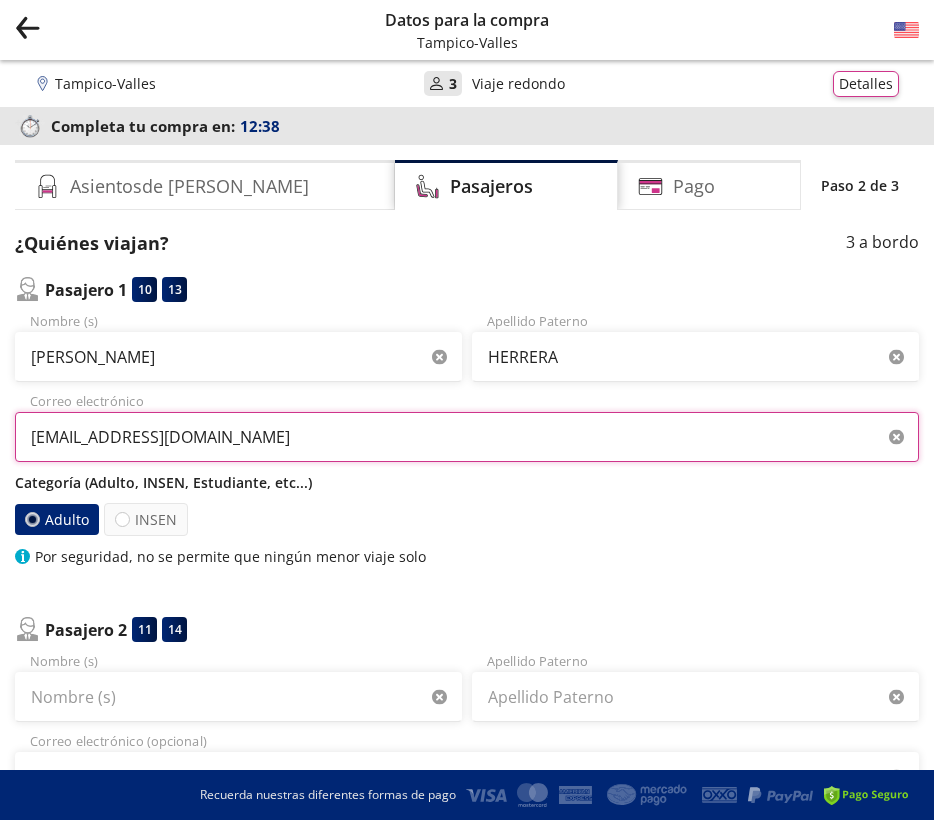 type on "[EMAIL_ADDRESS][DOMAIN_NAME]" 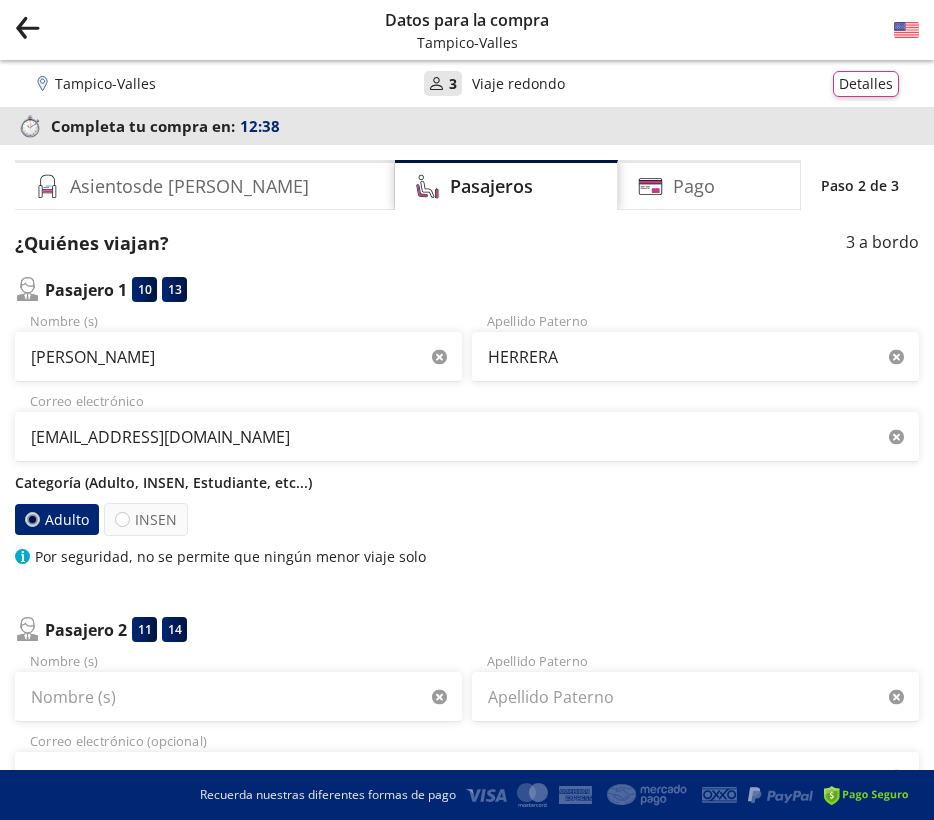 click on "Adulto INSEN" at bounding box center (467, 519) 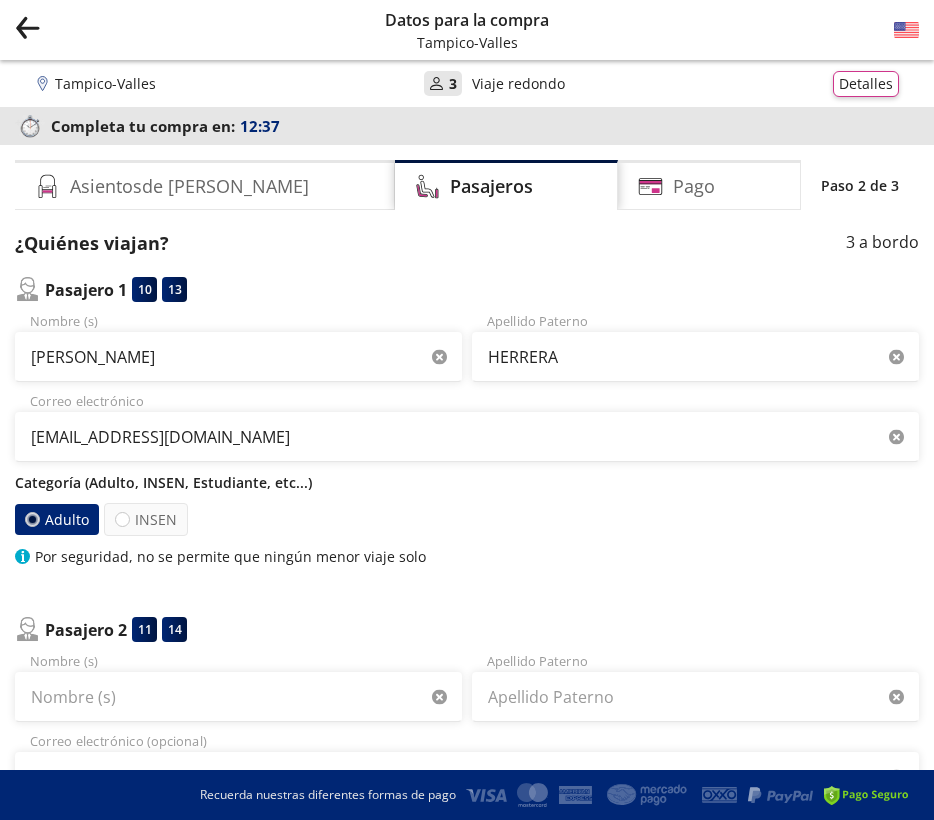 scroll, scrollTop: 100, scrollLeft: 0, axis: vertical 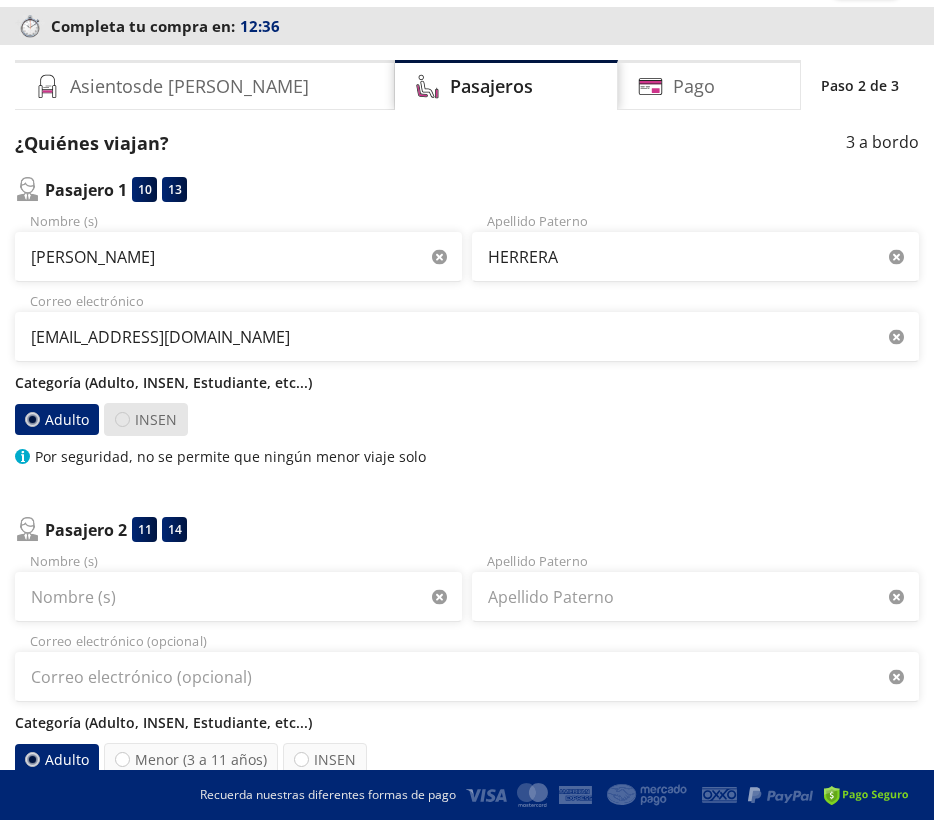 click at bounding box center (122, 419) 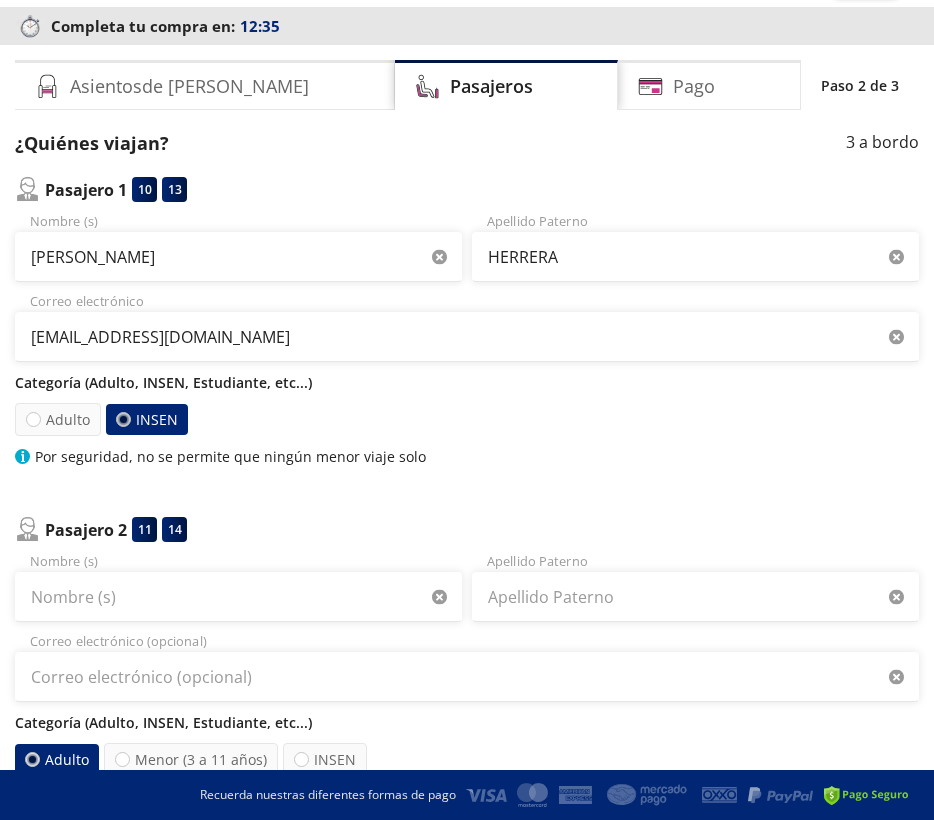 click at bounding box center (123, 419) 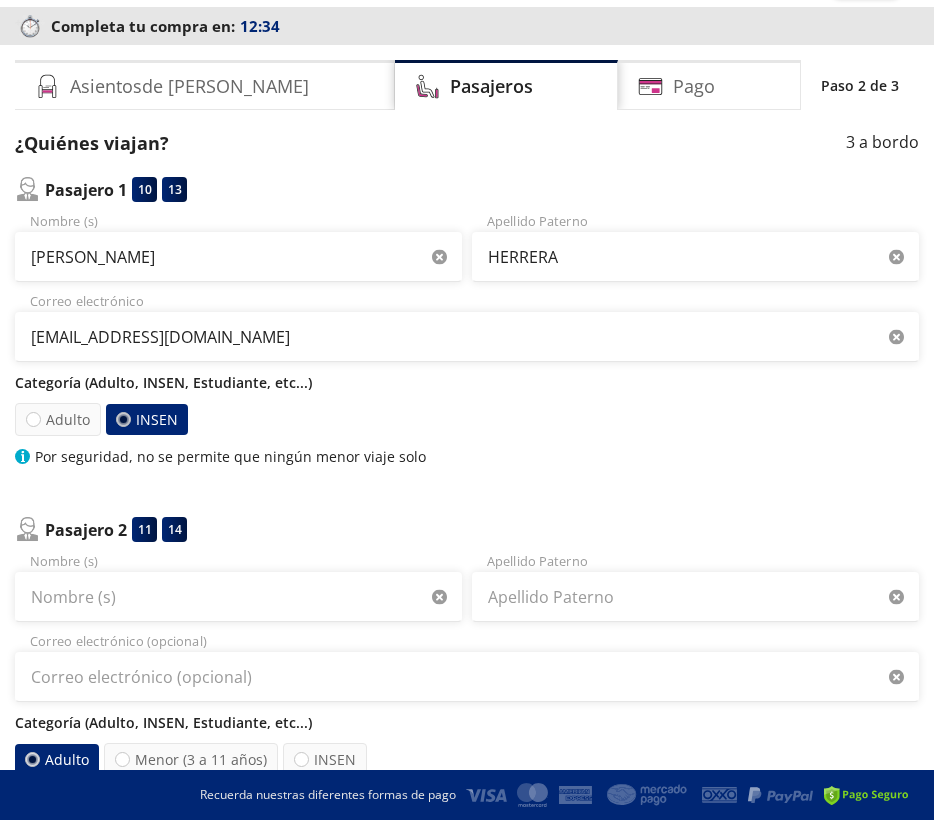 click at bounding box center (122, 419) 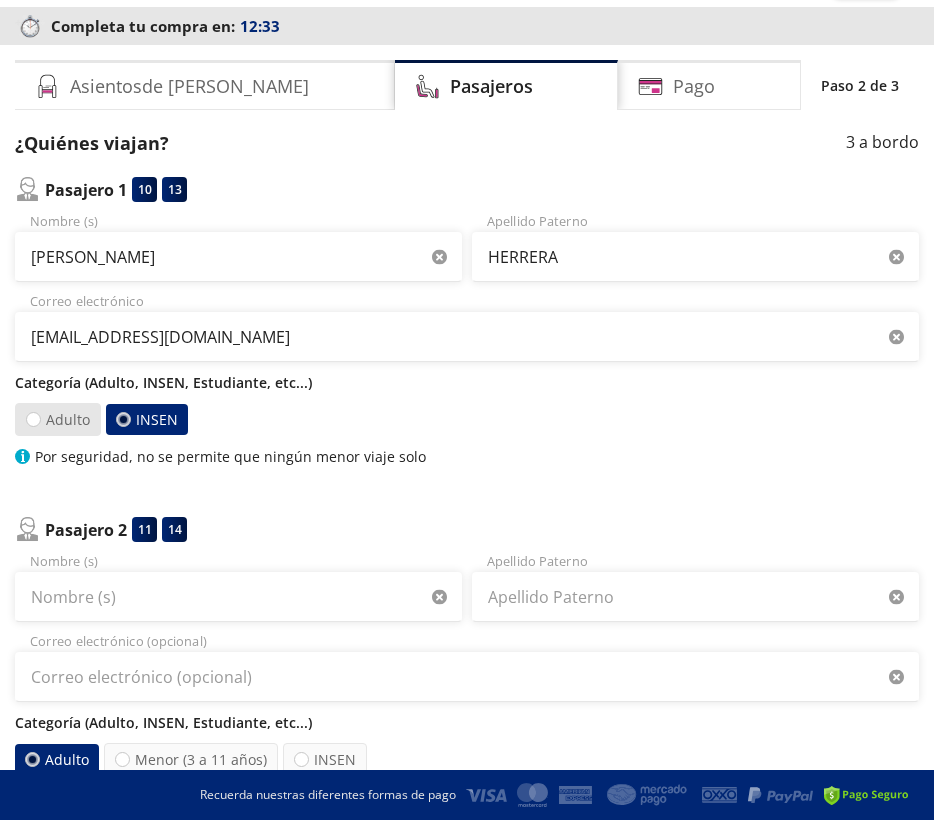 click on "Adulto" at bounding box center [58, 419] 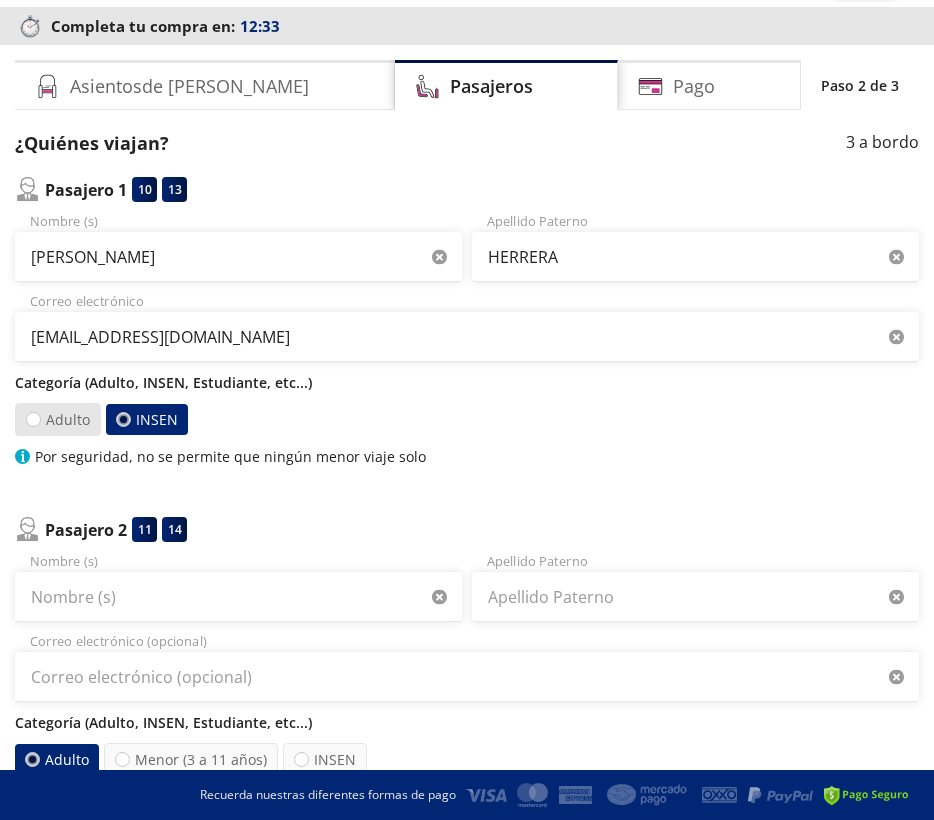 click on "Adulto" at bounding box center [33, 419] 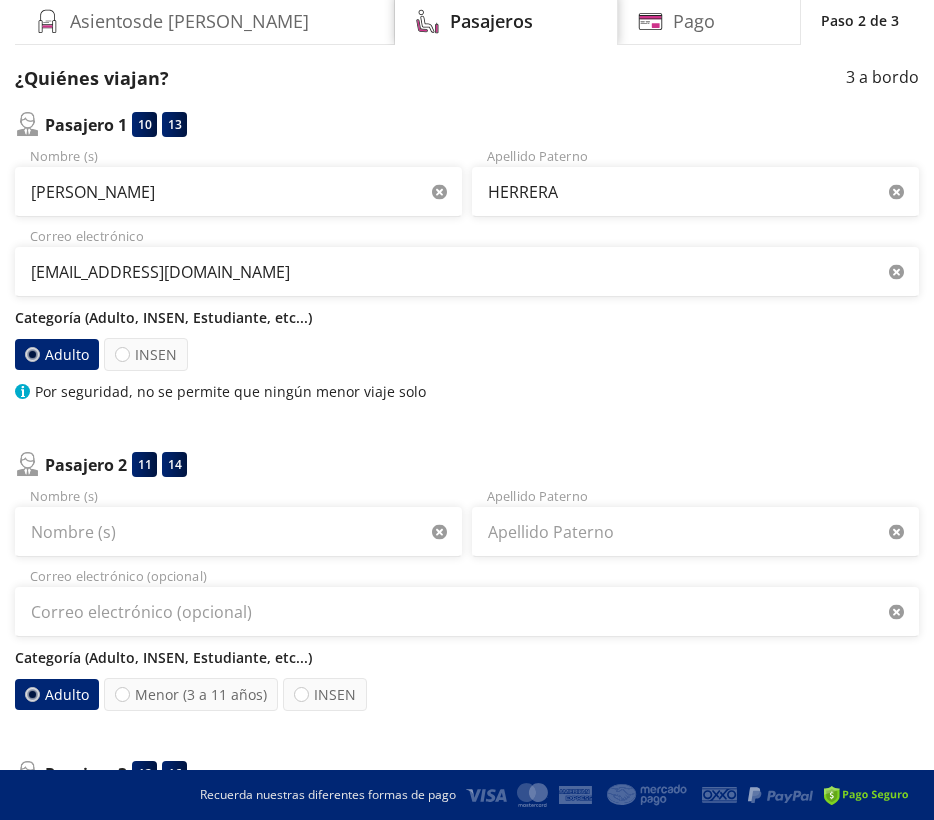 scroll, scrollTop: 200, scrollLeft: 0, axis: vertical 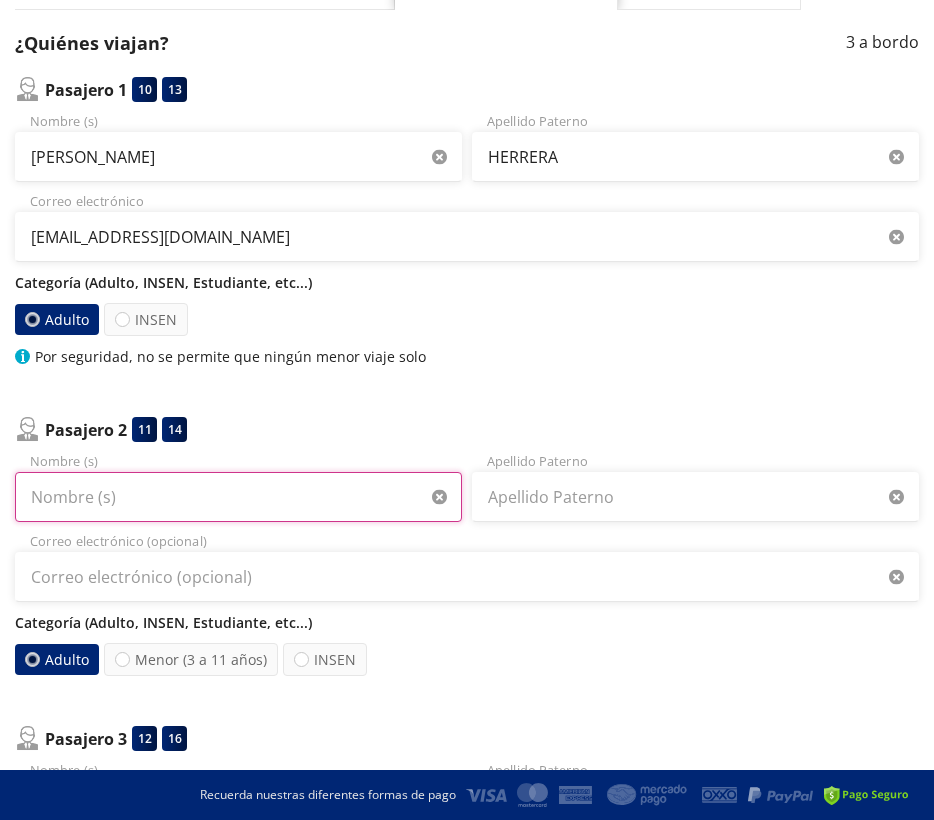 click on "Nombre (s)" at bounding box center (238, 497) 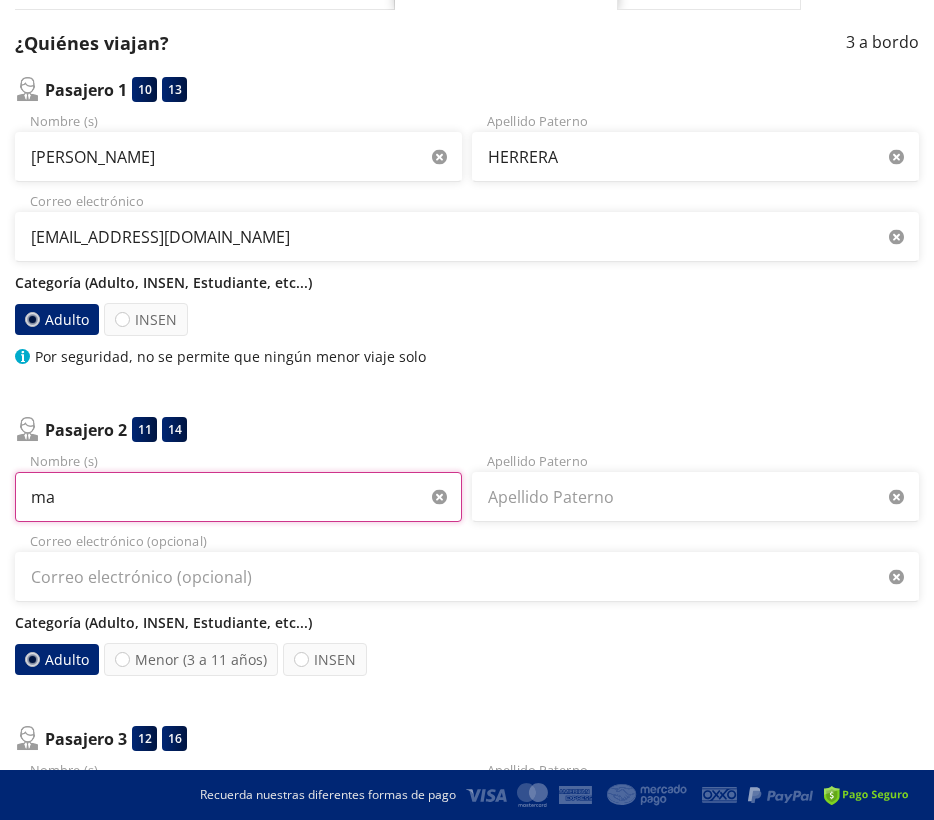 type on "m" 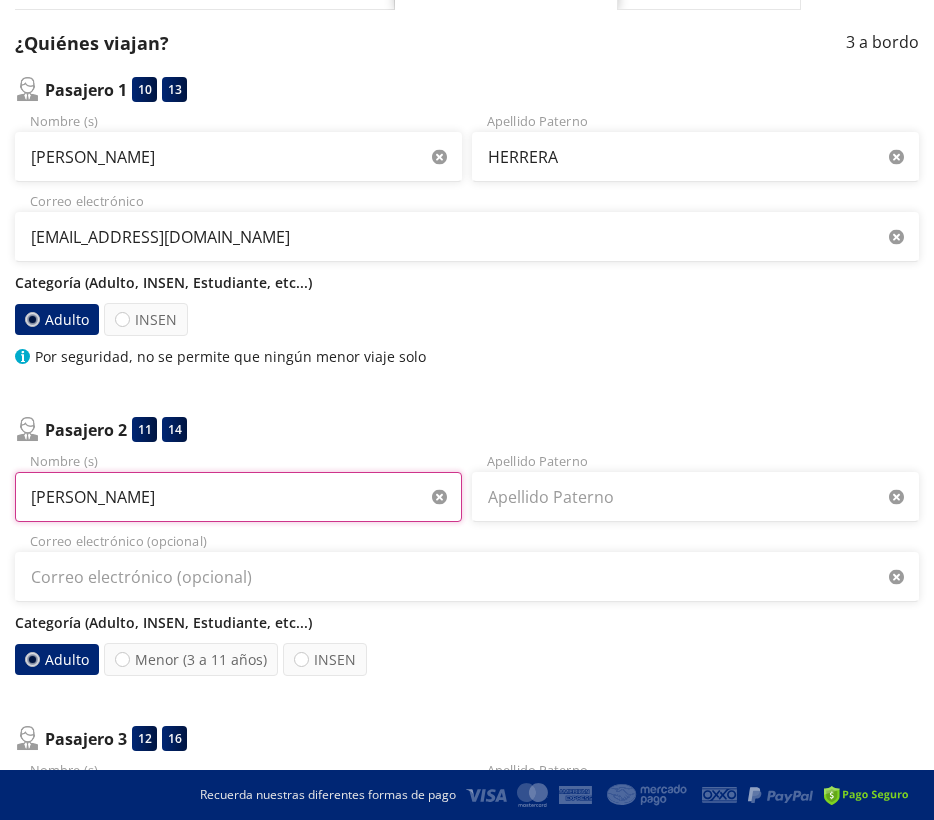 type on "[PERSON_NAME]" 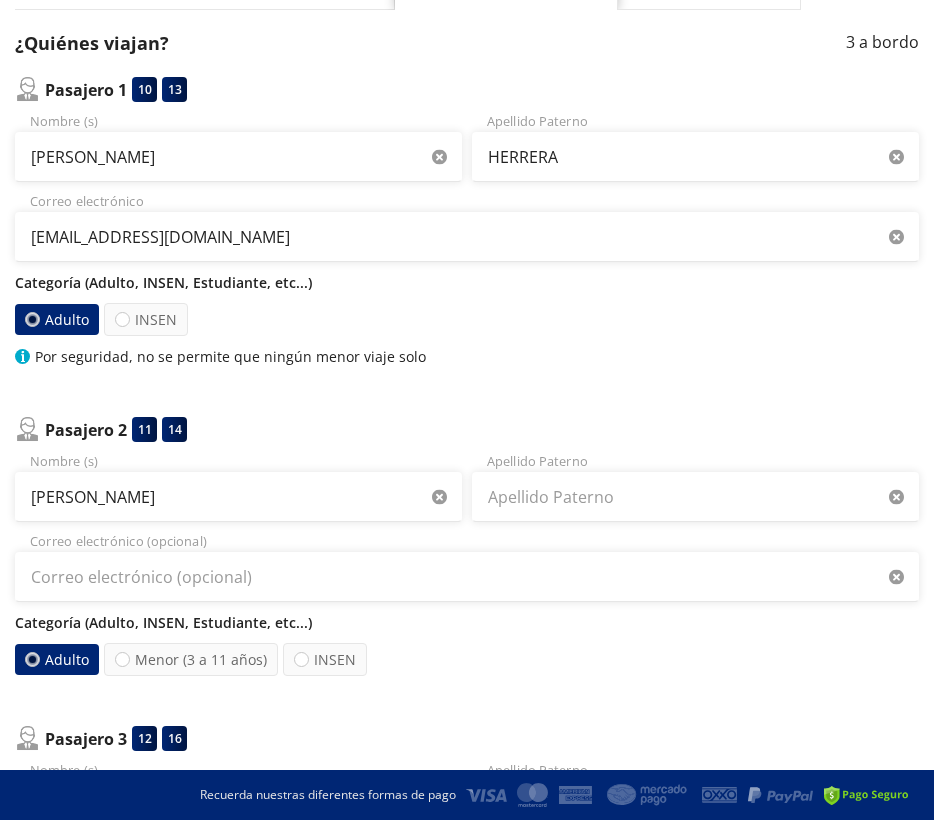 type 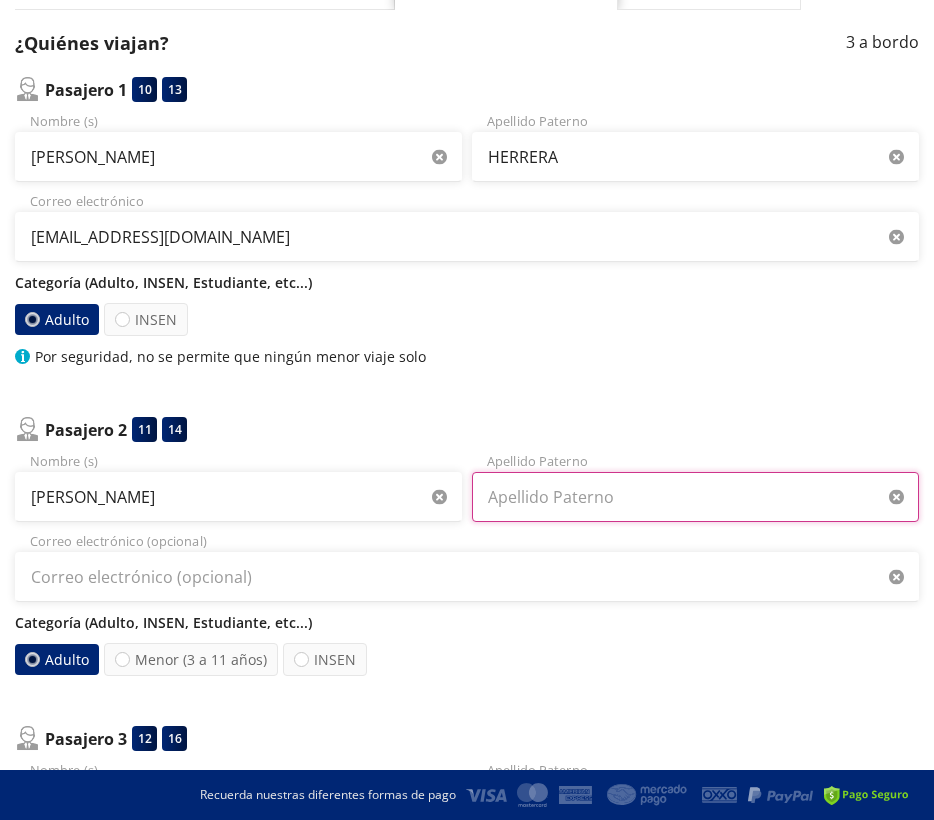 click on "Apellido Paterno" at bounding box center [695, 497] 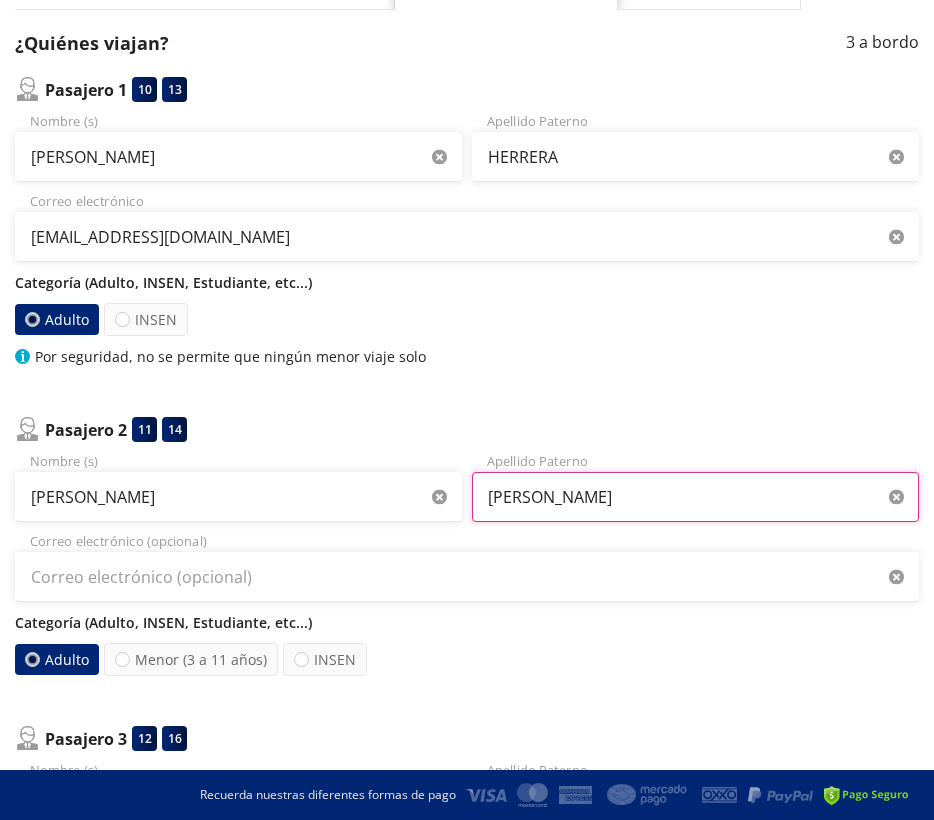 type on "[PERSON_NAME]" 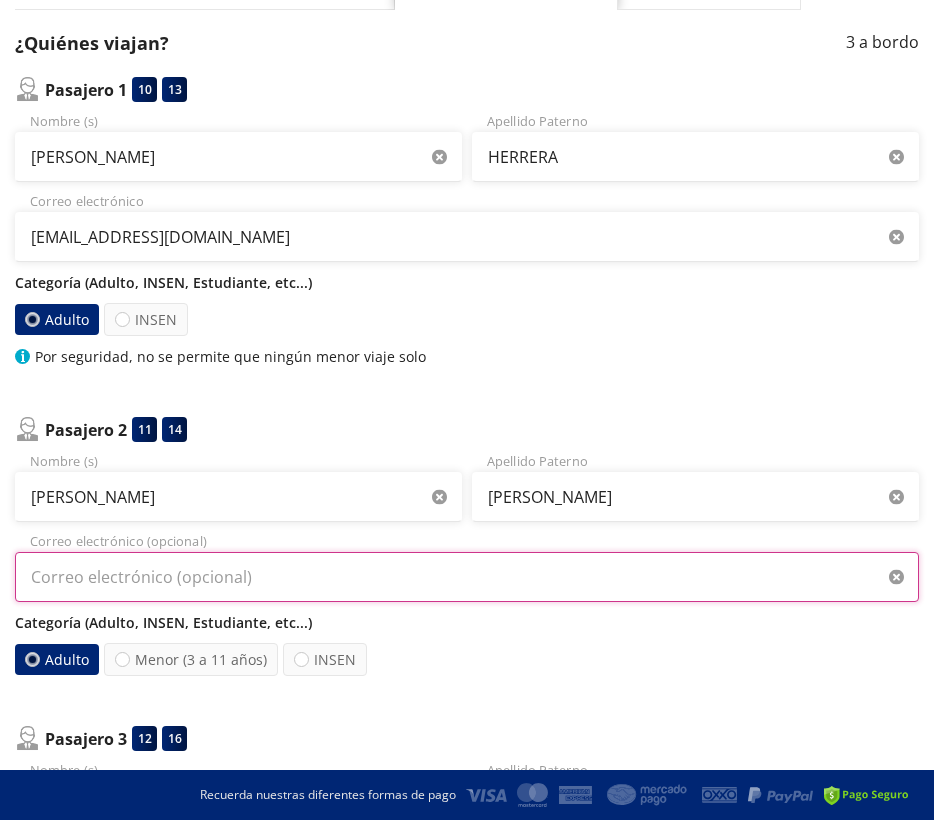 click on "Correo electrónico (opcional)" at bounding box center (467, 577) 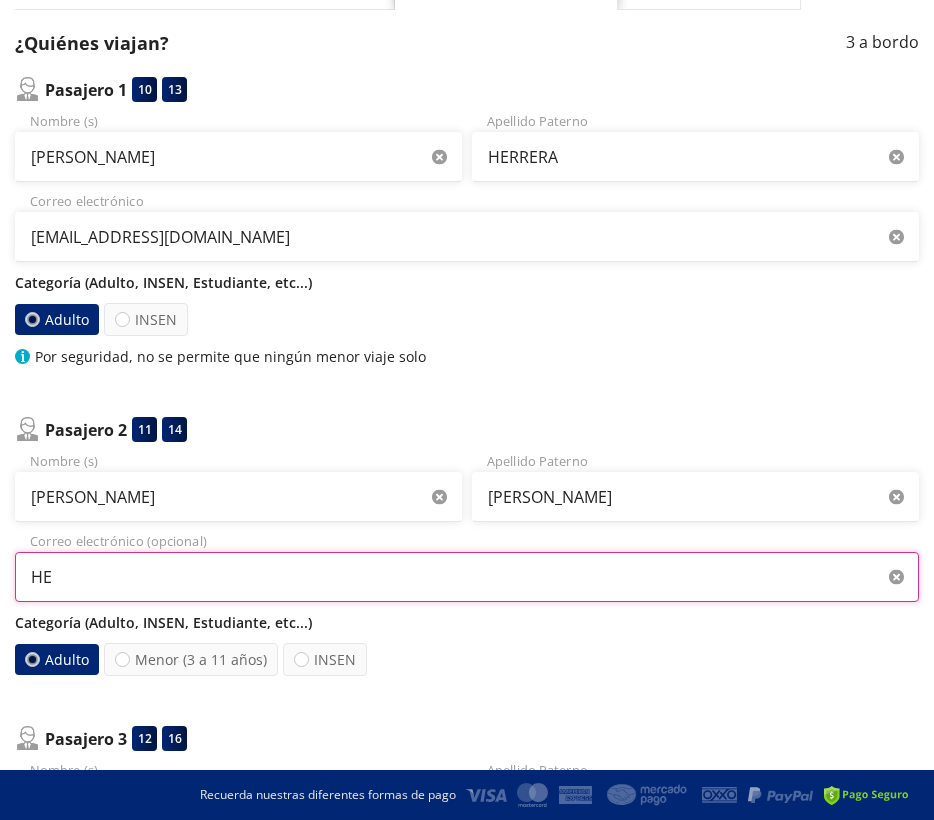 type on "H" 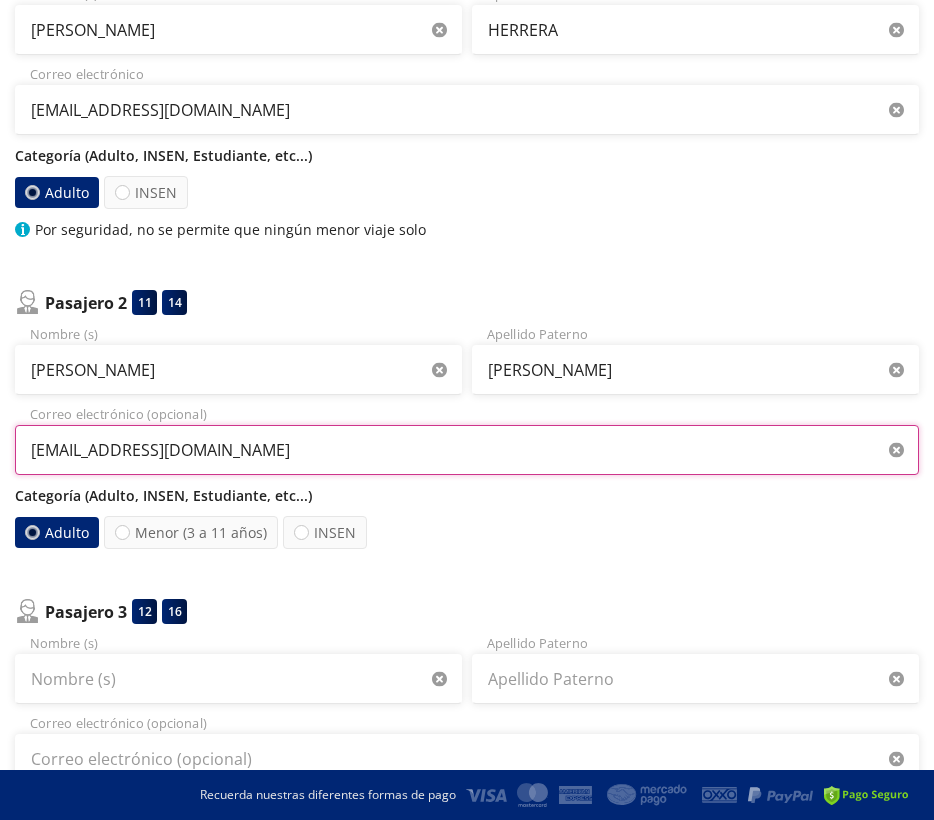 scroll, scrollTop: 500, scrollLeft: 0, axis: vertical 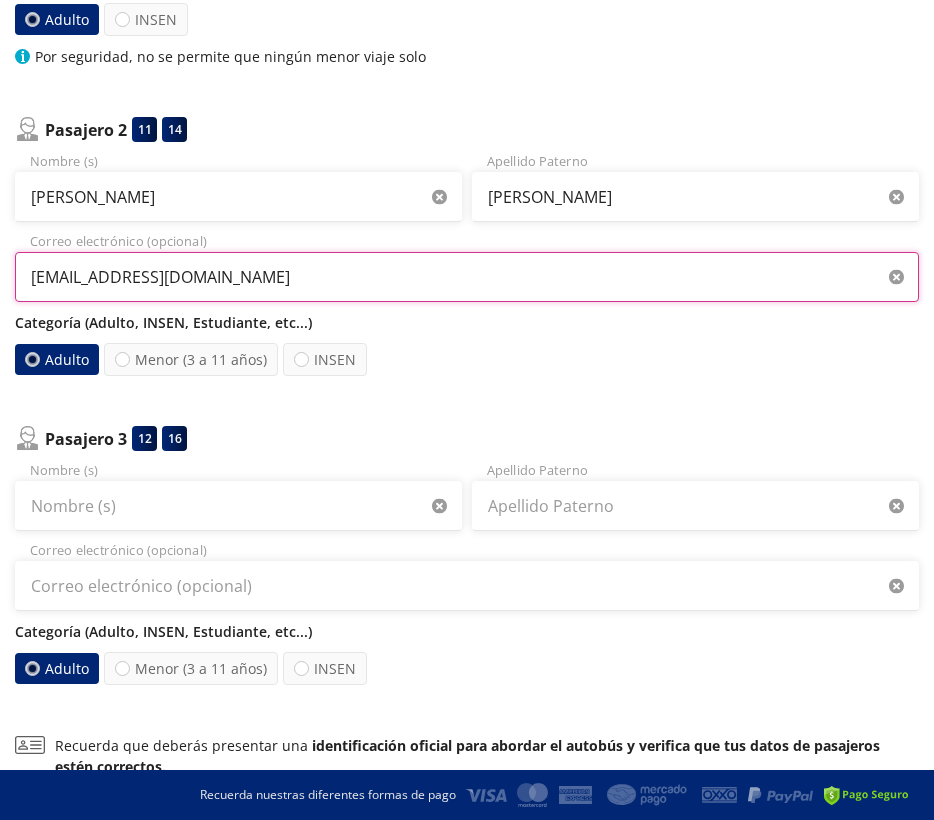 type on "[EMAIL_ADDRESS][DOMAIN_NAME]" 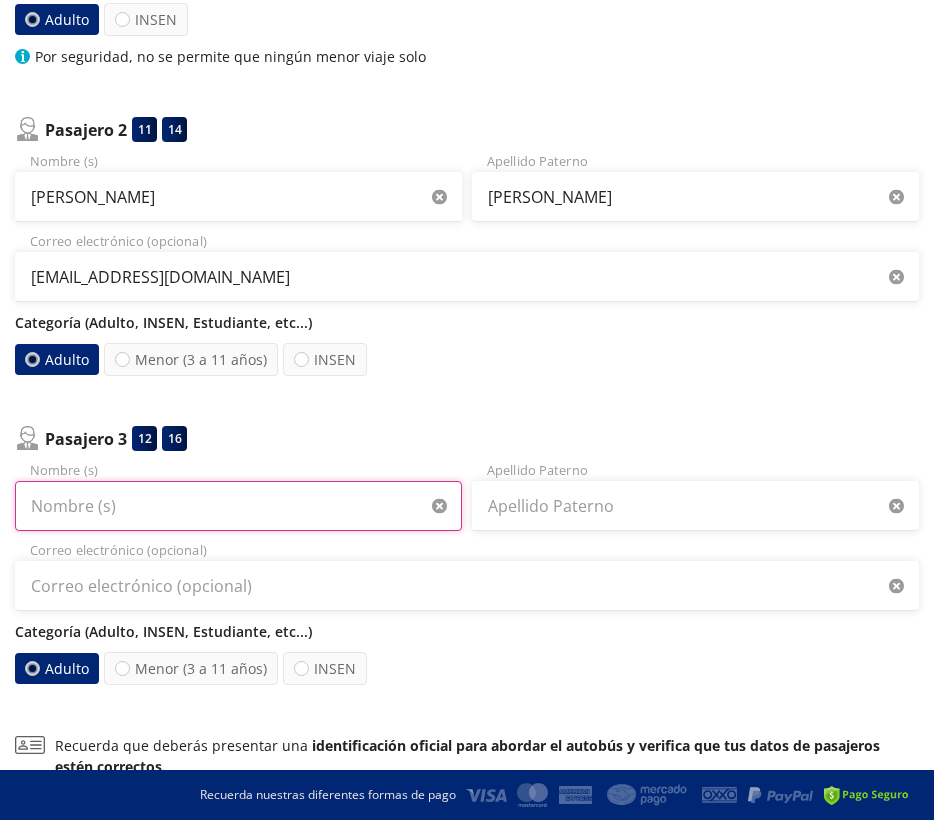 click on "Nombre (s)" at bounding box center [238, 506] 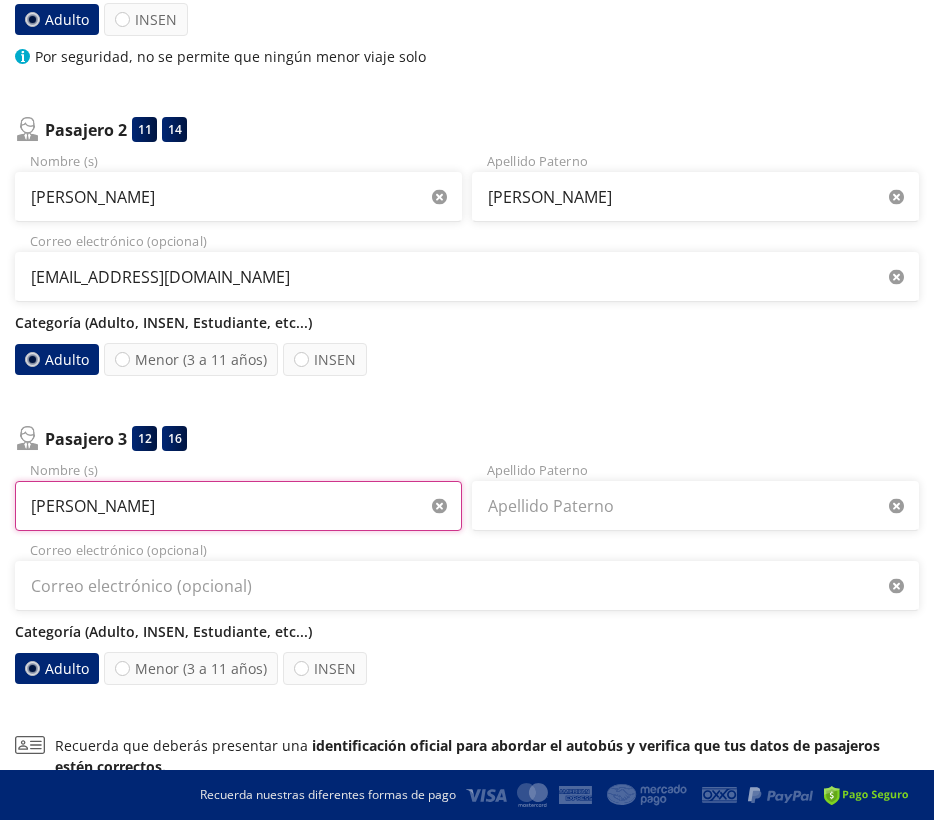 type on "[PERSON_NAME]" 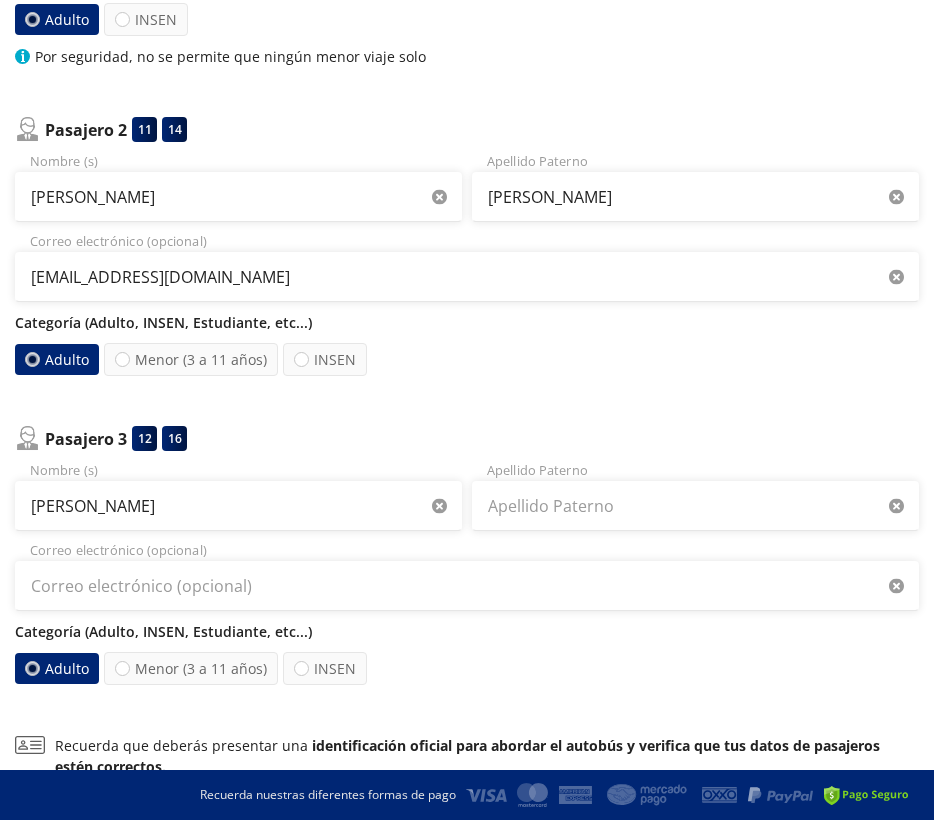 type 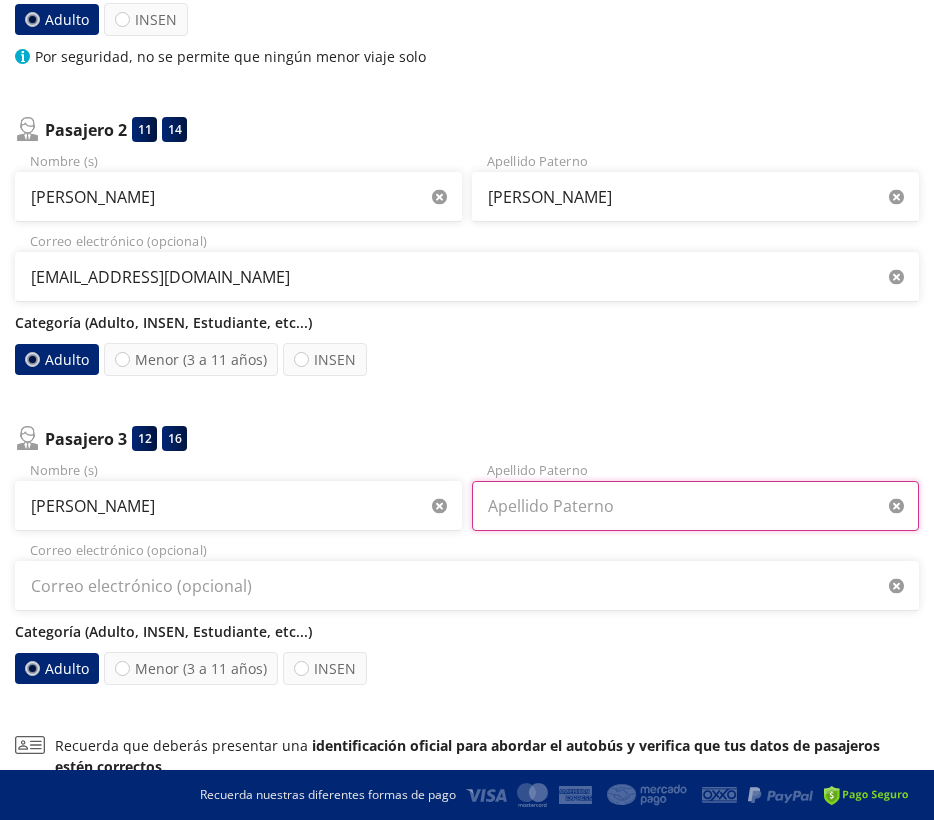 click on "Apellido Paterno" at bounding box center (695, 506) 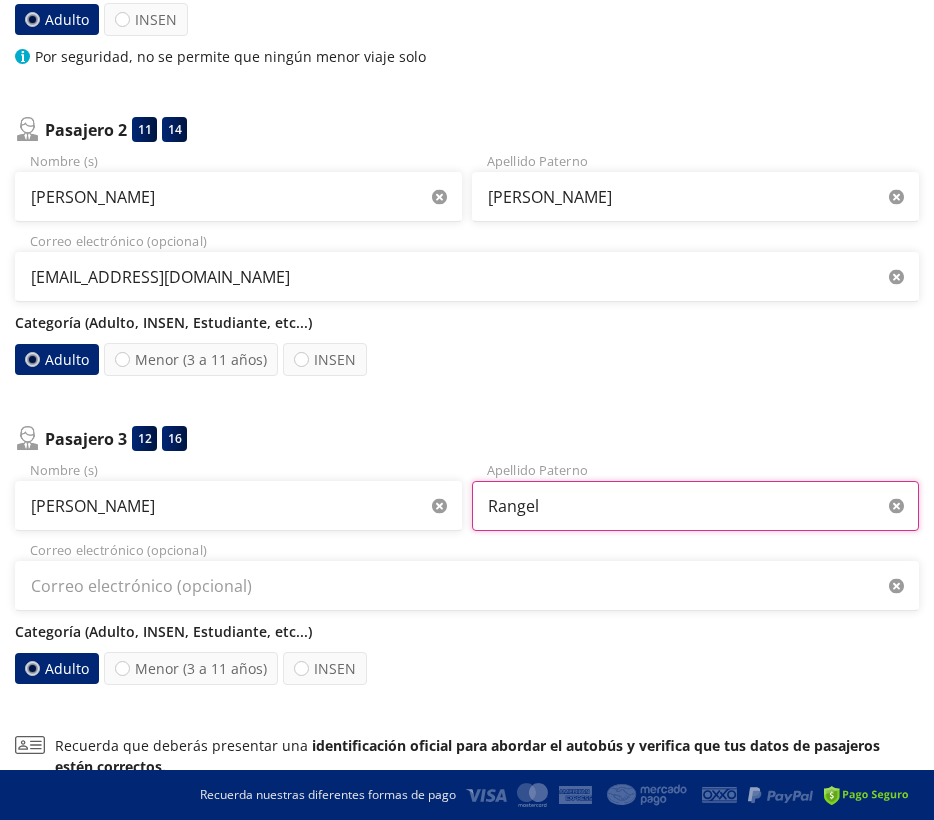 type on "Rangel" 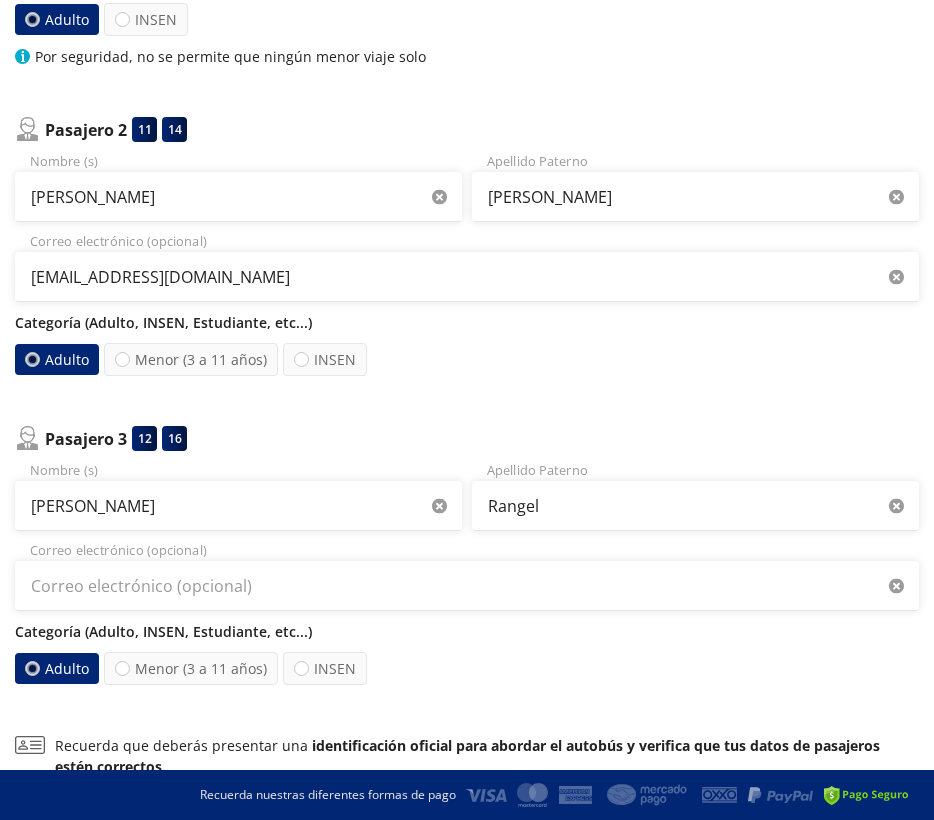 type 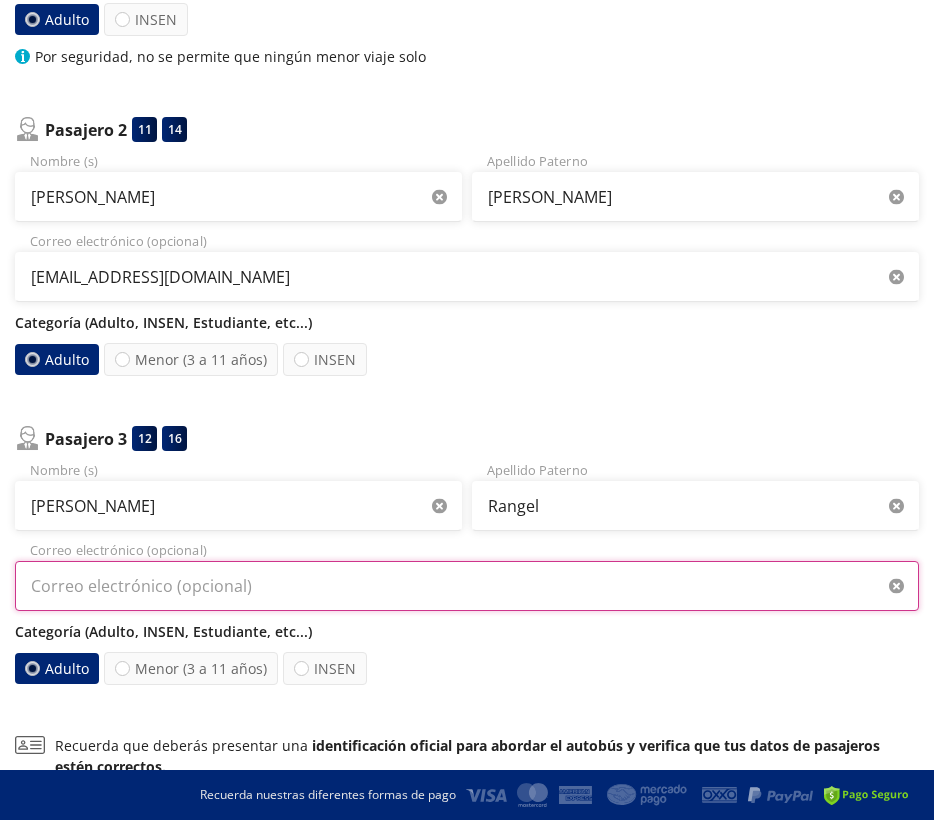 click on "Correo electrónico (opcional)" at bounding box center (467, 586) 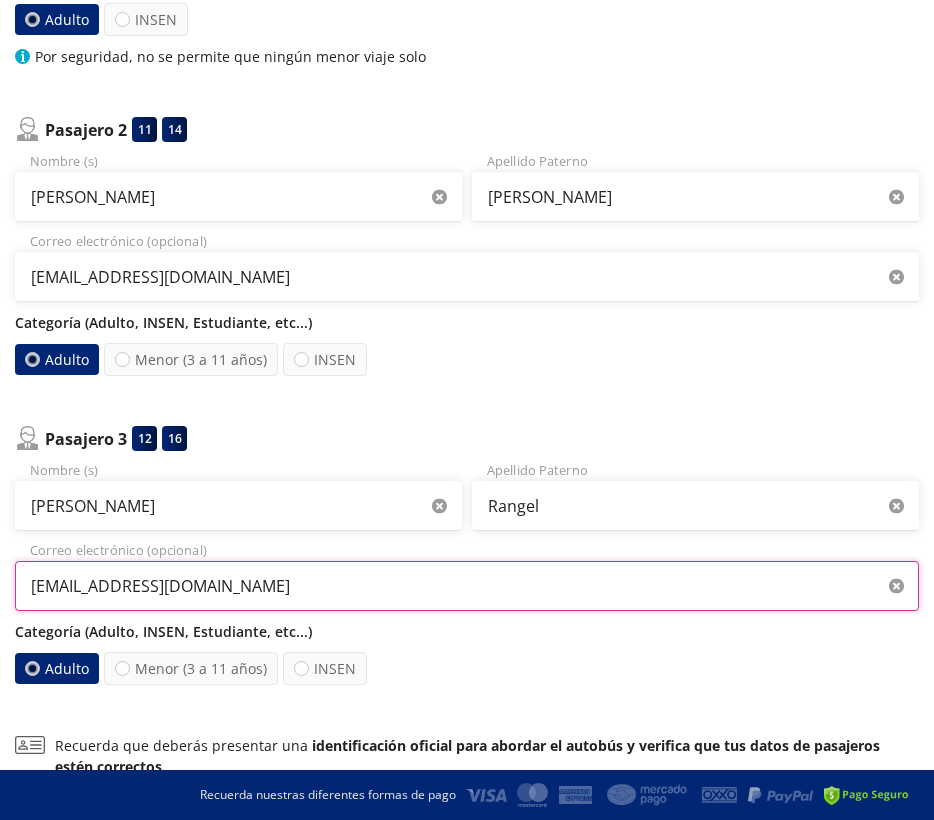 type on "[EMAIL_ADDRESS][DOMAIN_NAME]" 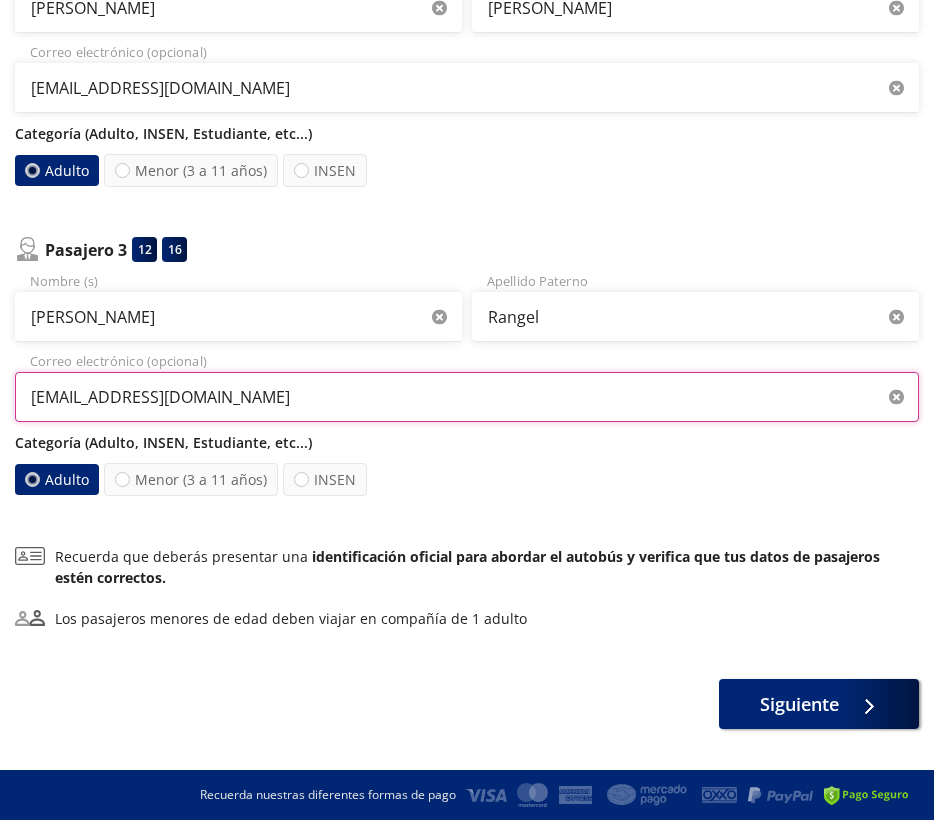 scroll, scrollTop: 723, scrollLeft: 0, axis: vertical 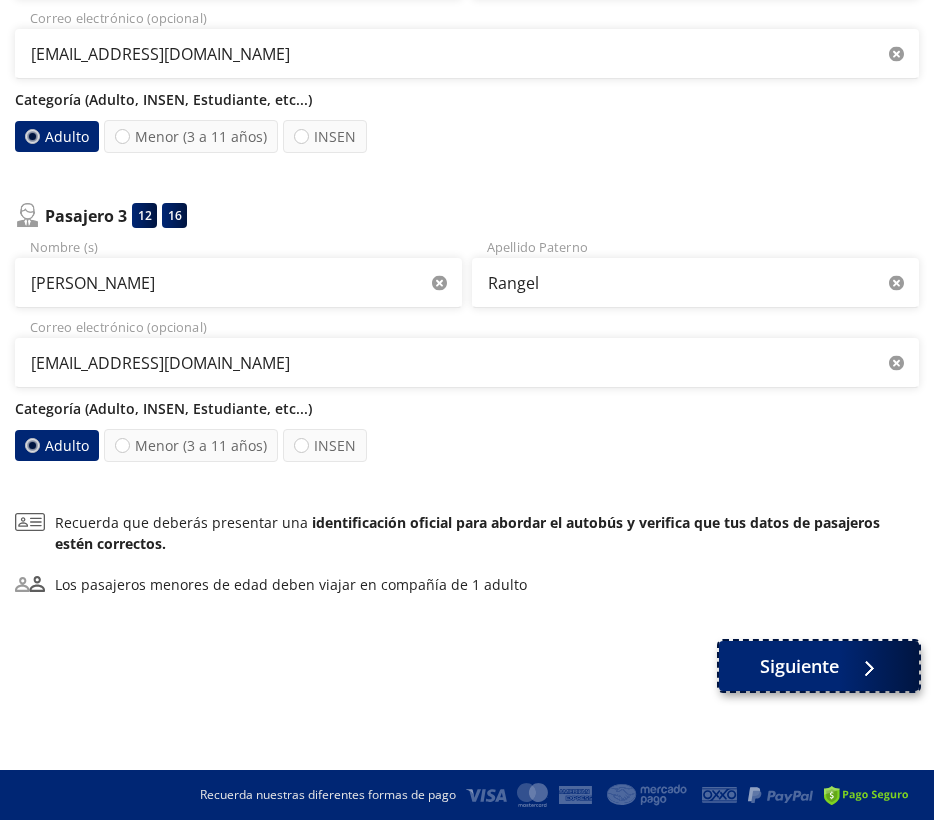 click on "Siguiente" at bounding box center [799, 666] 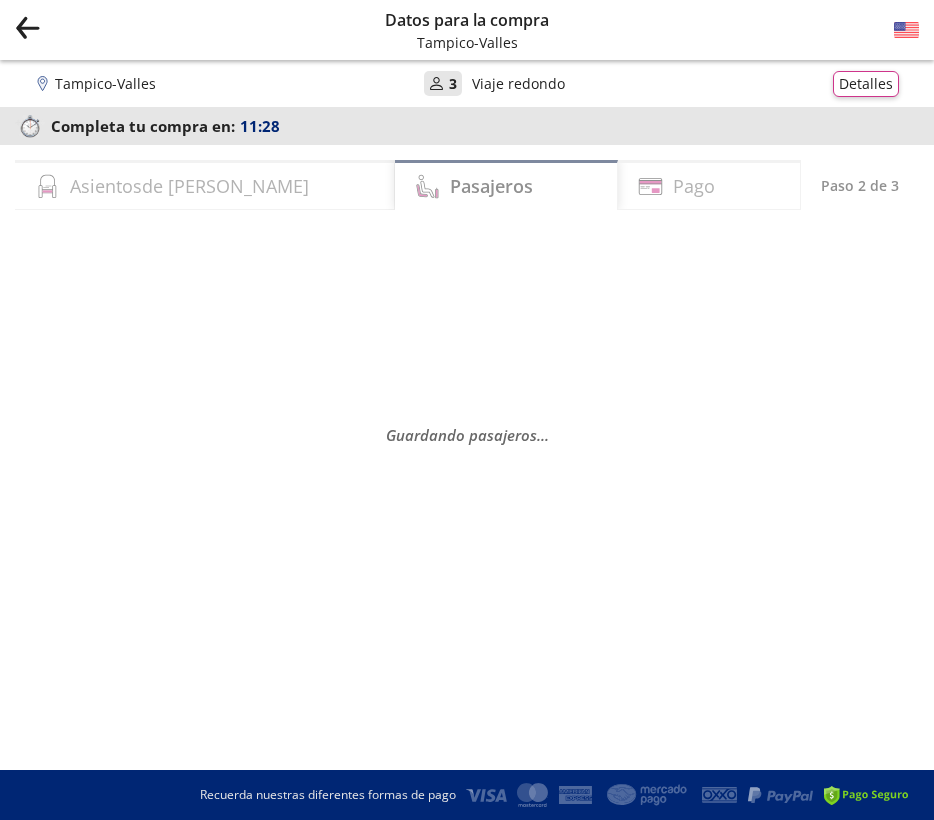 scroll, scrollTop: 0, scrollLeft: 0, axis: both 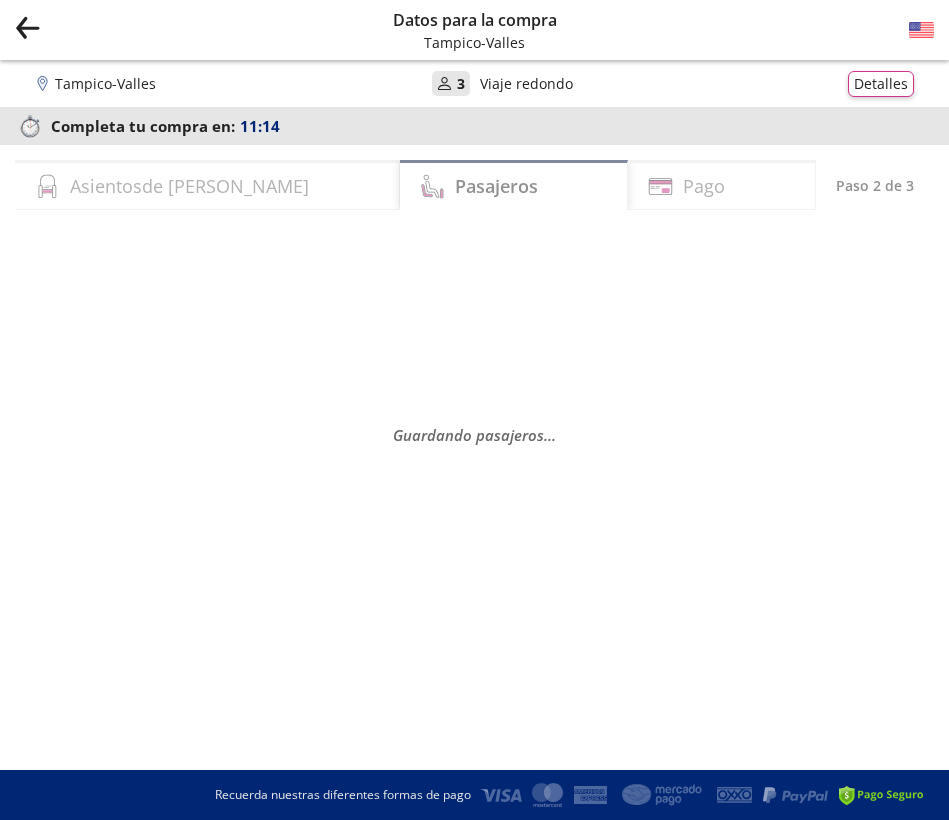 select on "MX" 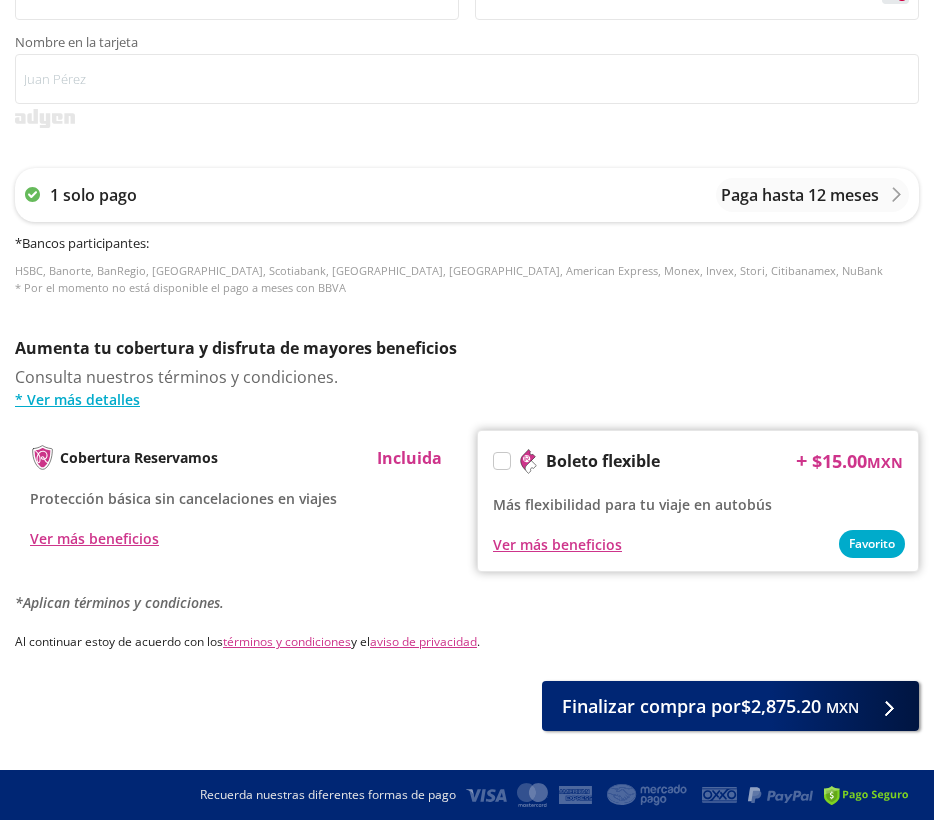 scroll, scrollTop: 985, scrollLeft: 0, axis: vertical 